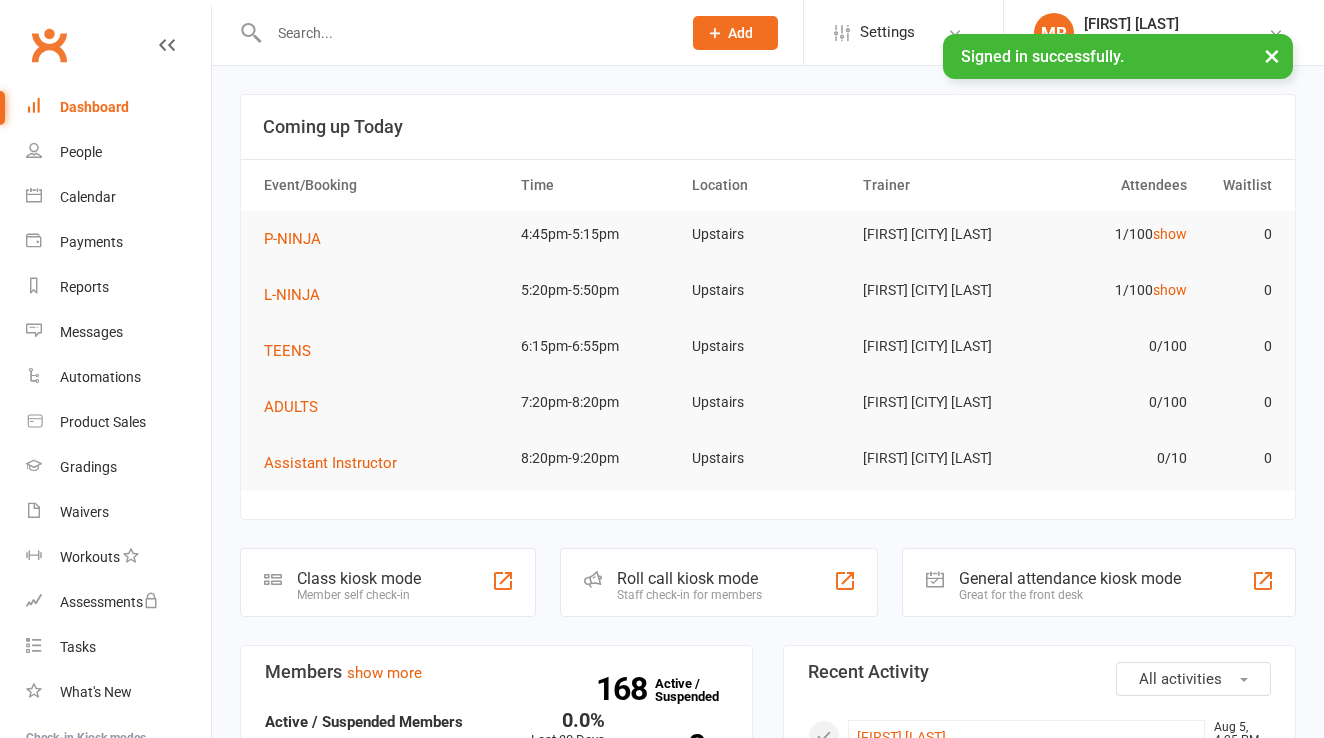 scroll, scrollTop: 0, scrollLeft: 0, axis: both 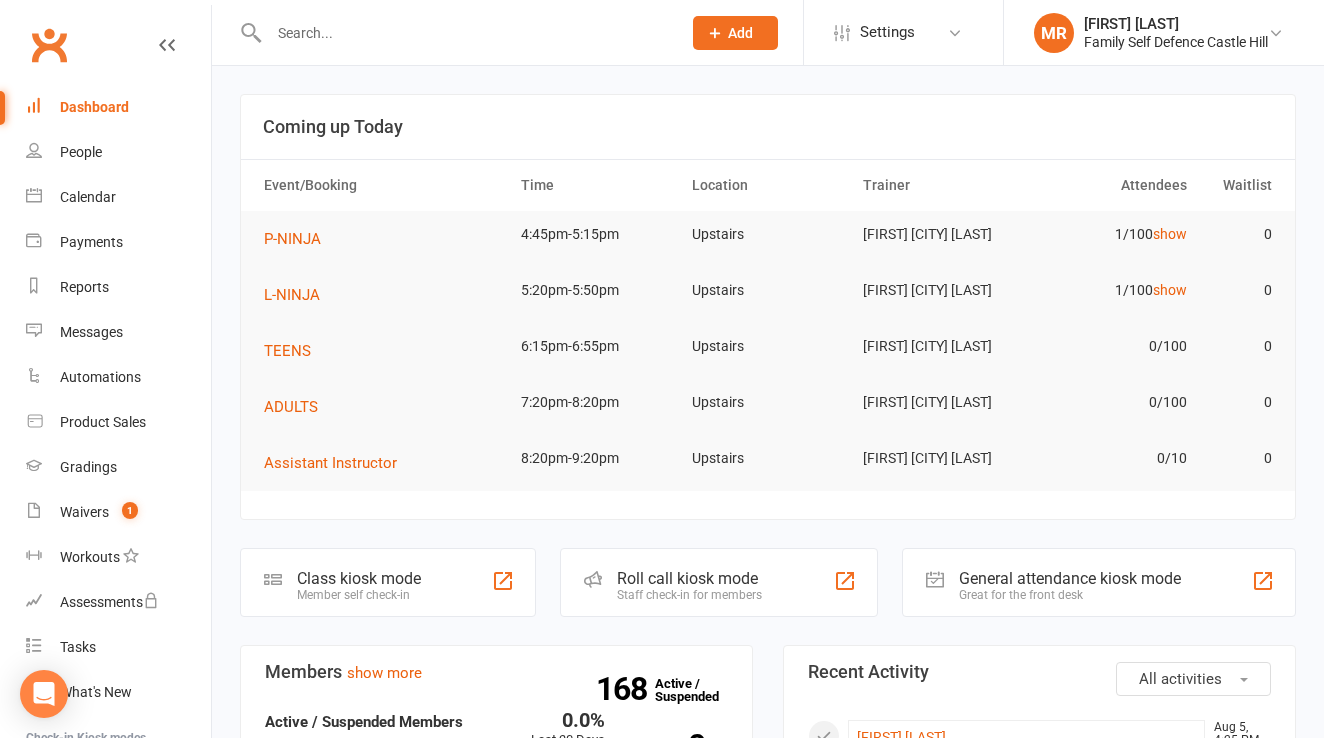 click on "Add" 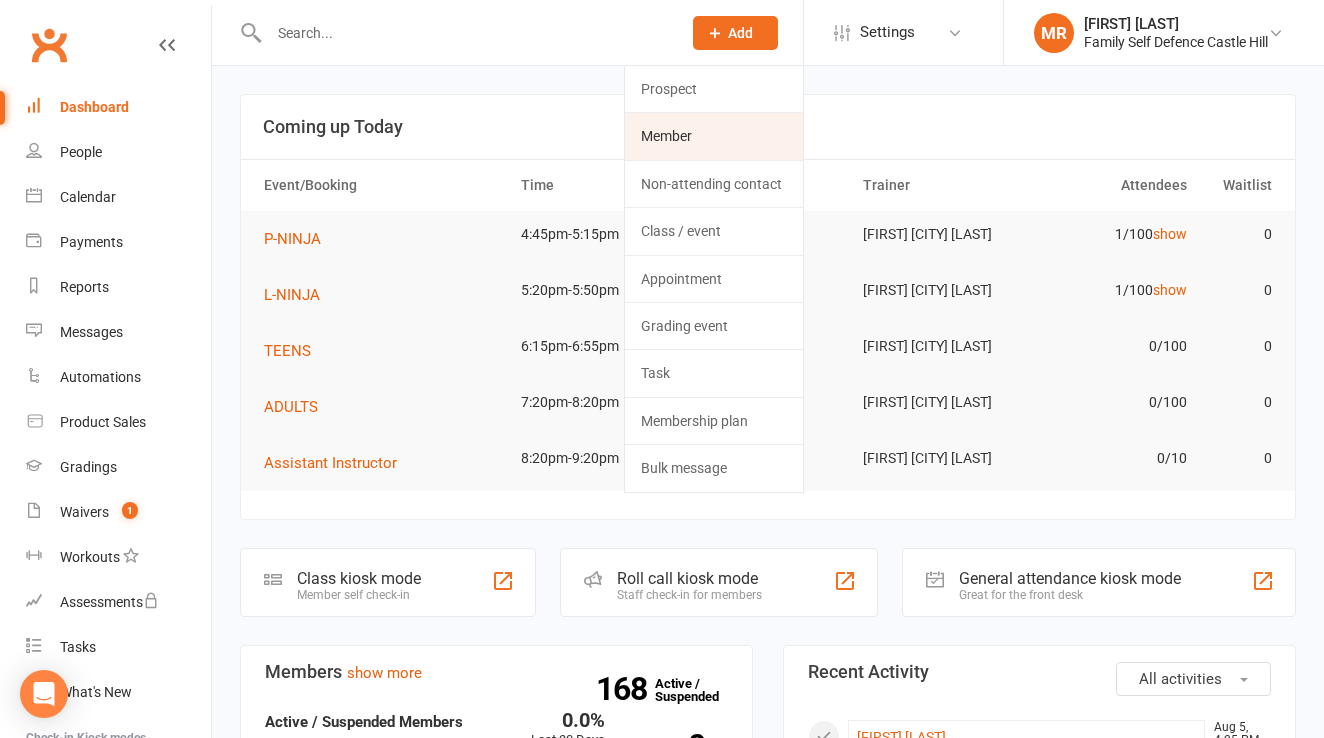 click on "Member" 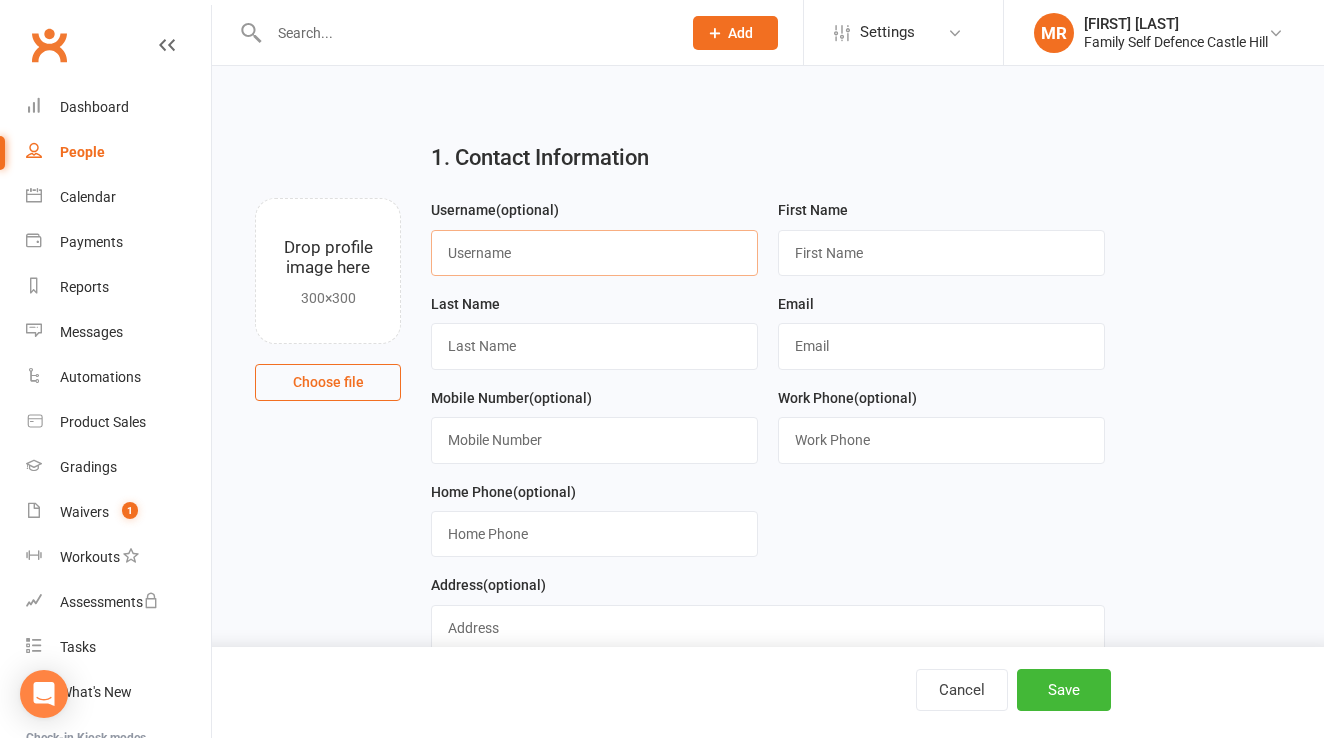 click at bounding box center (594, 253) 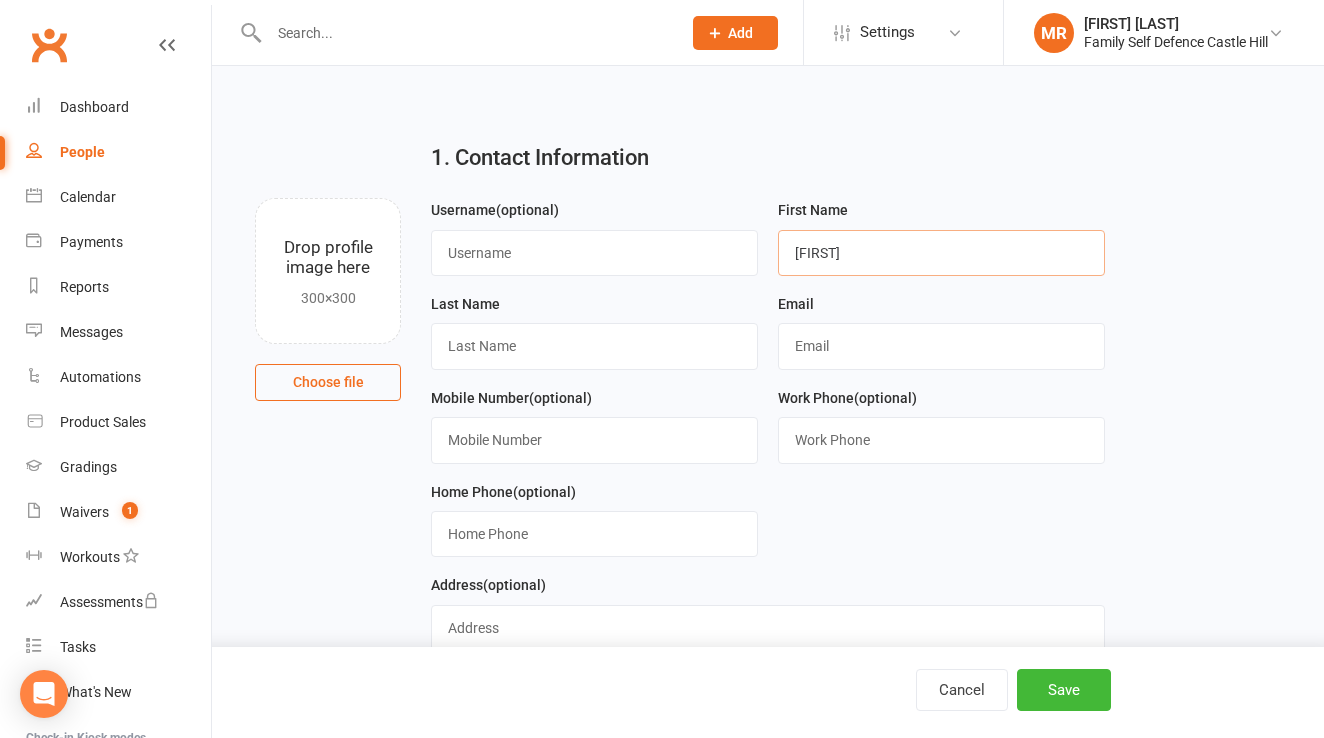 type on "[FIRST]" 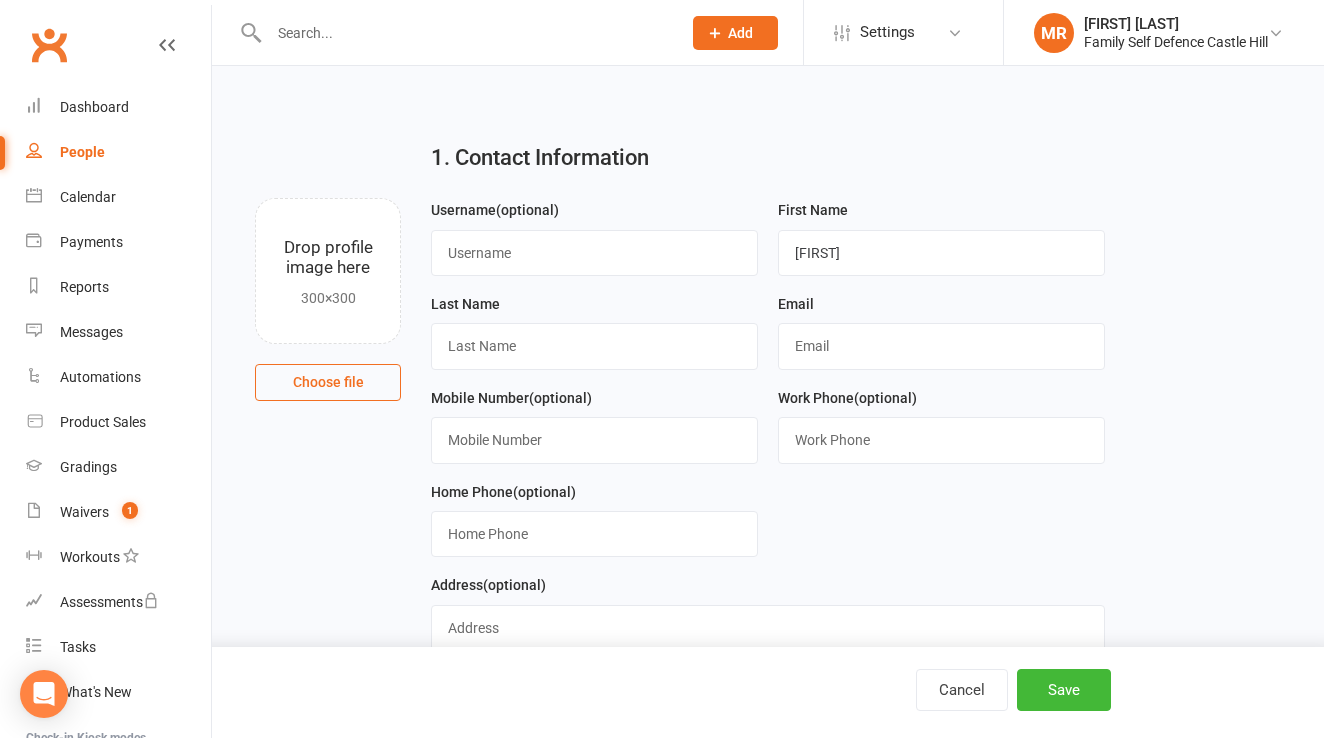 click on "Last Name" at bounding box center [594, 331] 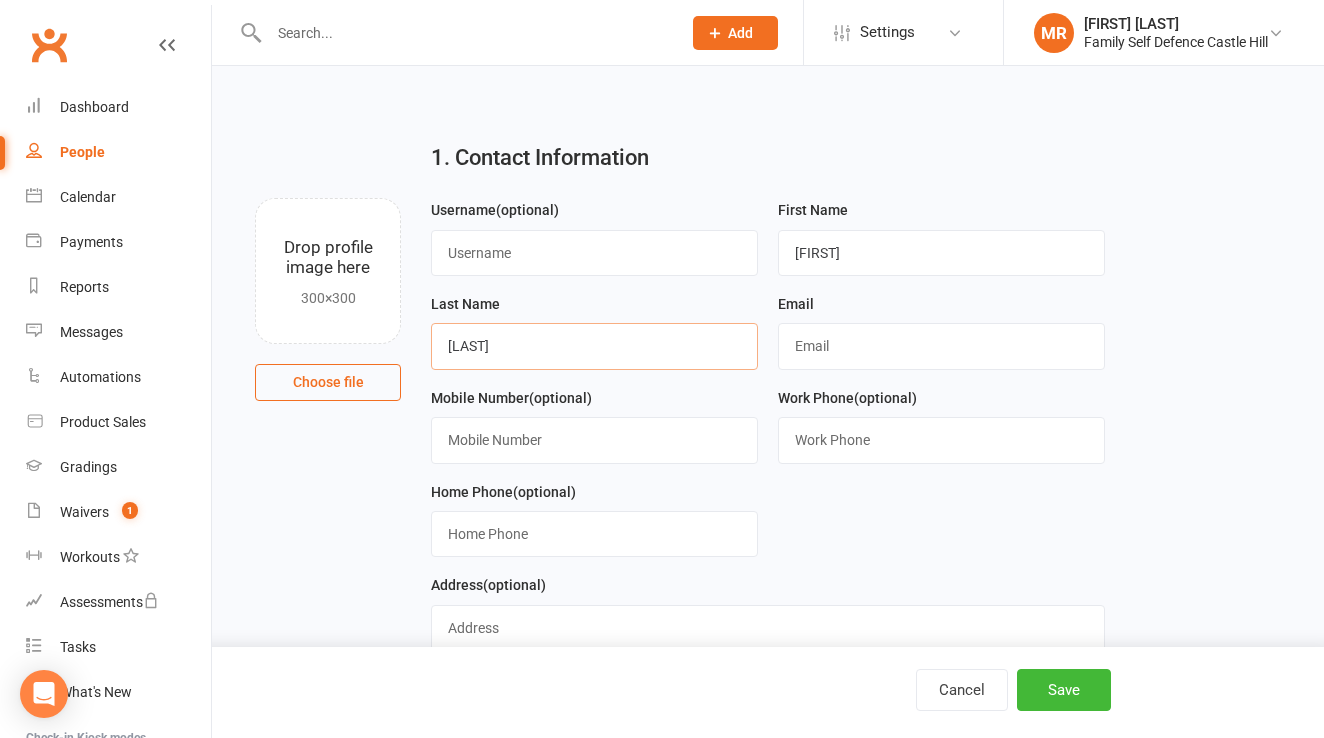 type on "[LAST]" 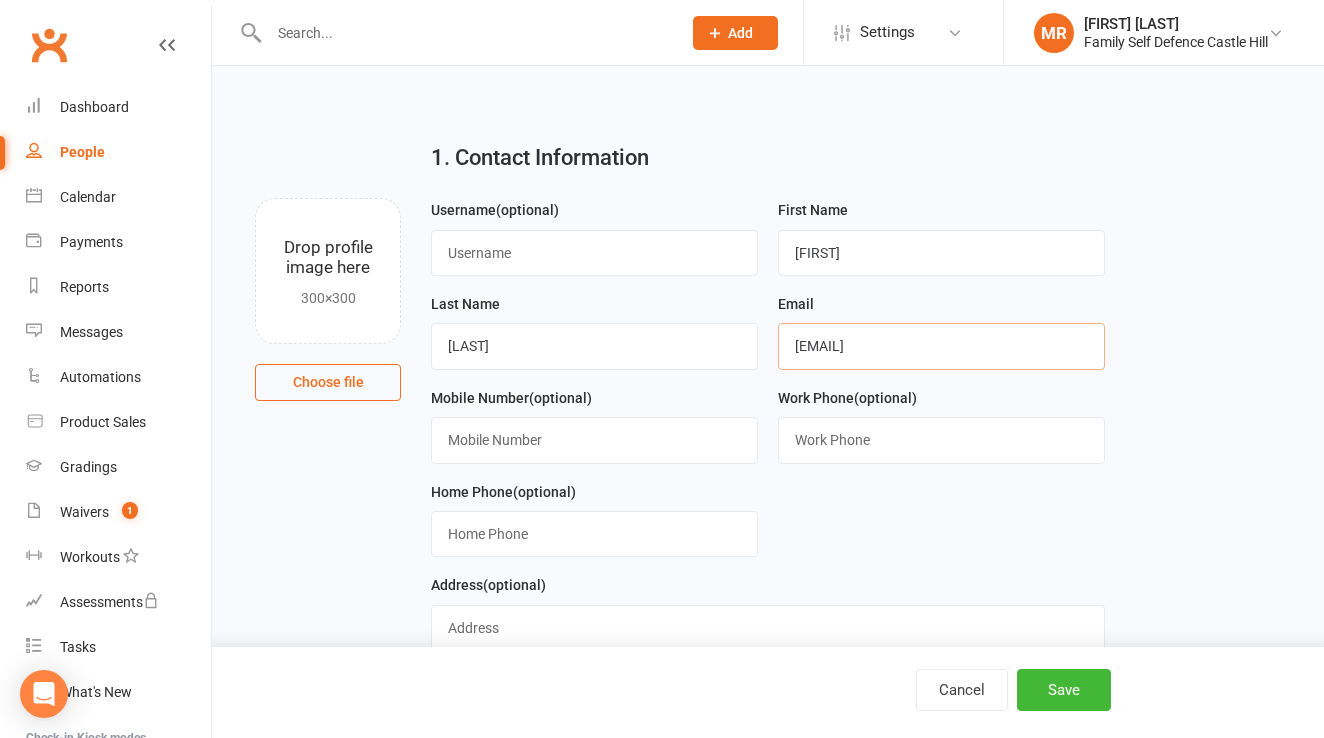 type on "[EMAIL]" 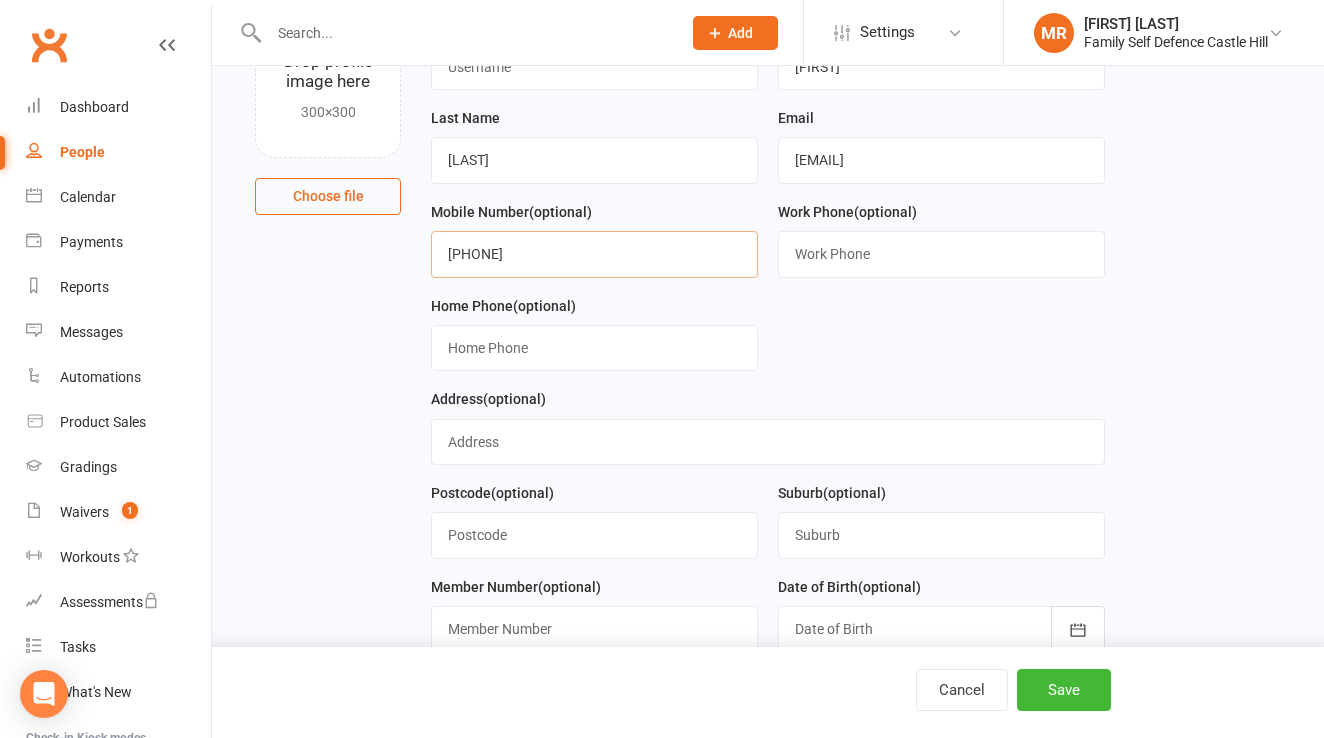 scroll, scrollTop: 252, scrollLeft: 0, axis: vertical 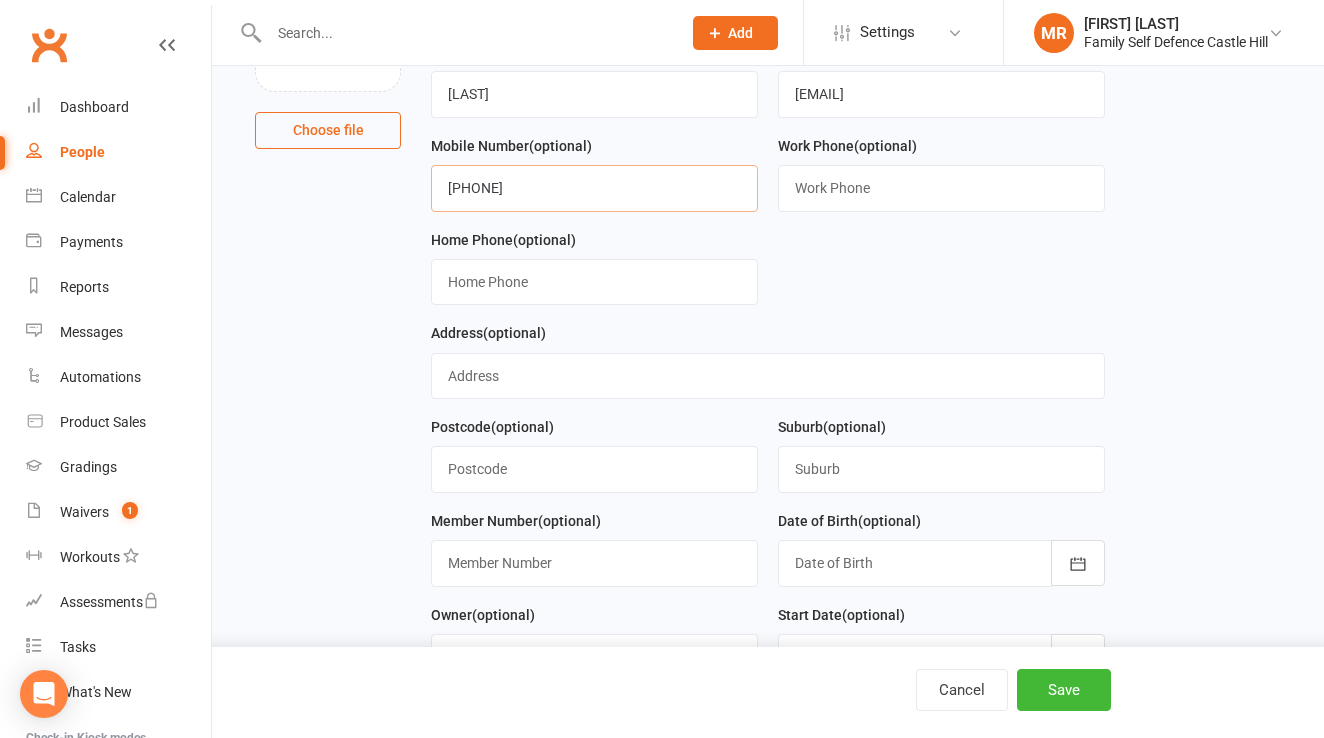 type on "[PHONE]" 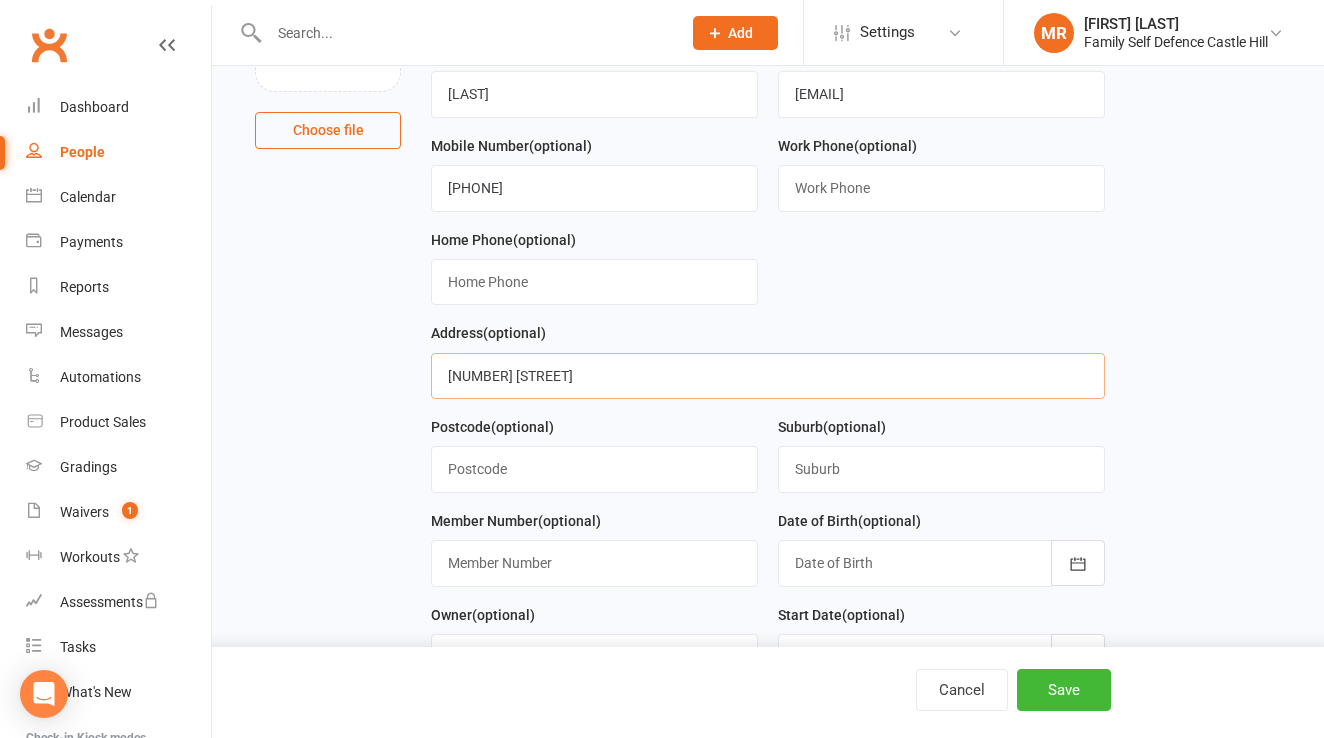 type on "[NUMBER] [STREET]" 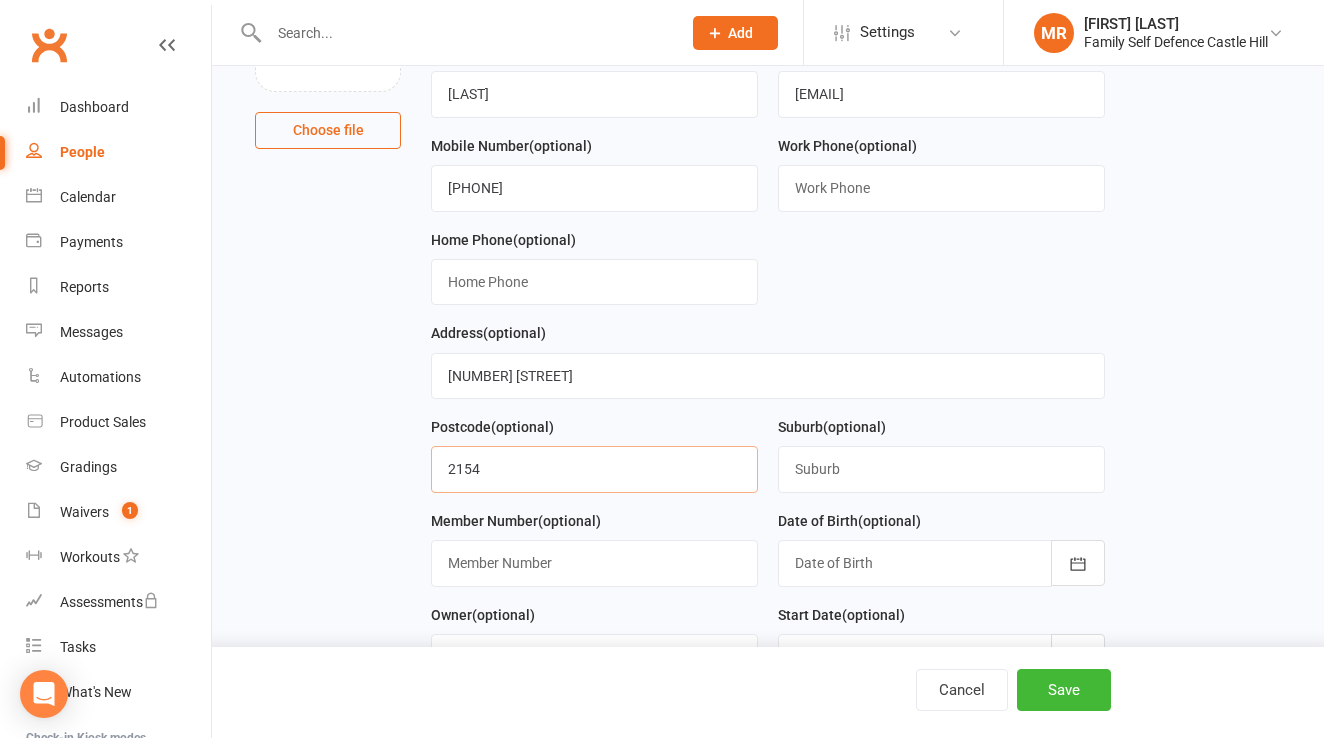 type on "2154" 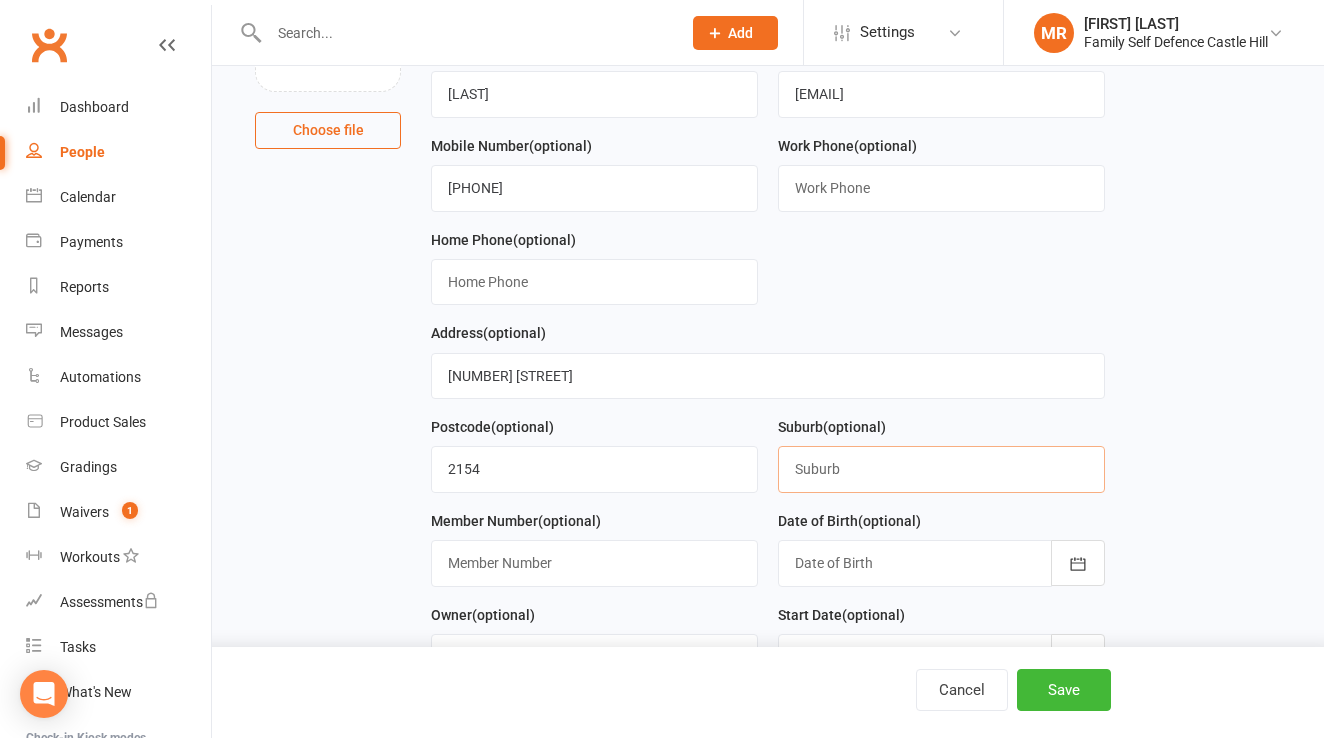 click at bounding box center (941, 469) 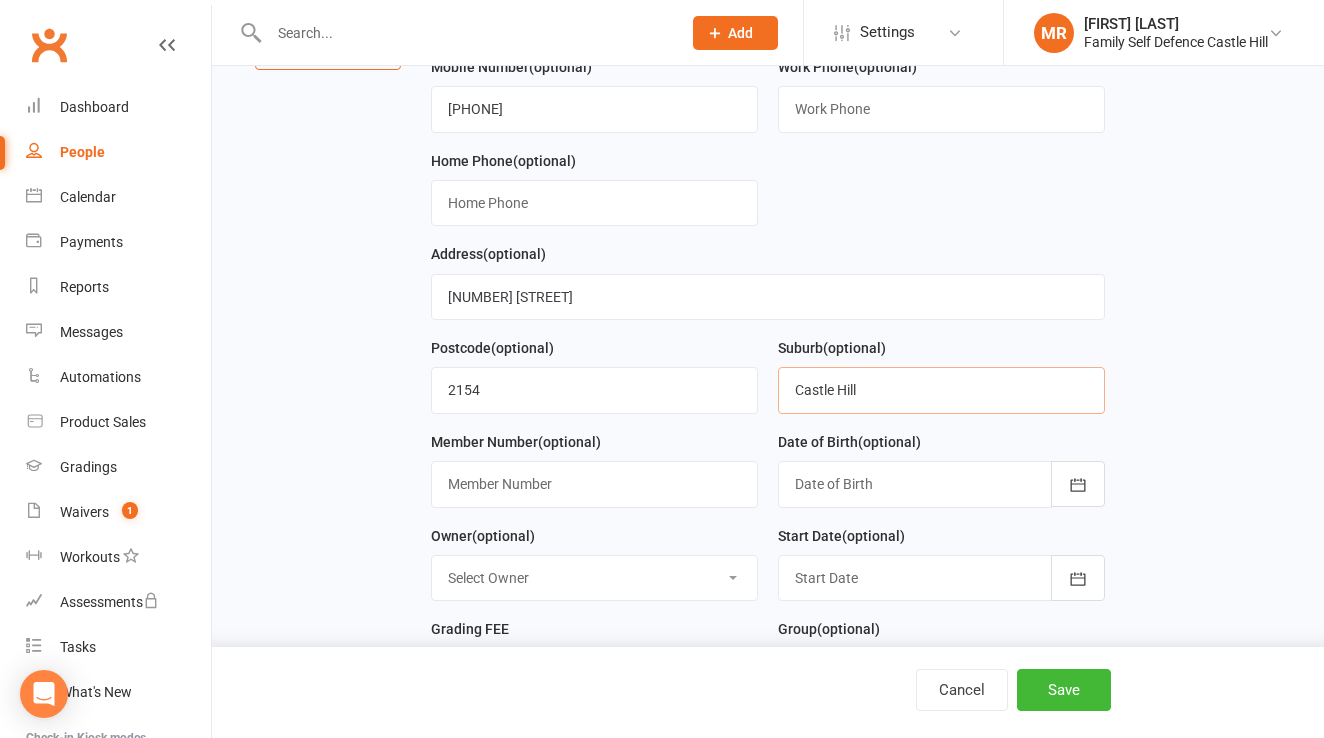 scroll, scrollTop: 340, scrollLeft: 0, axis: vertical 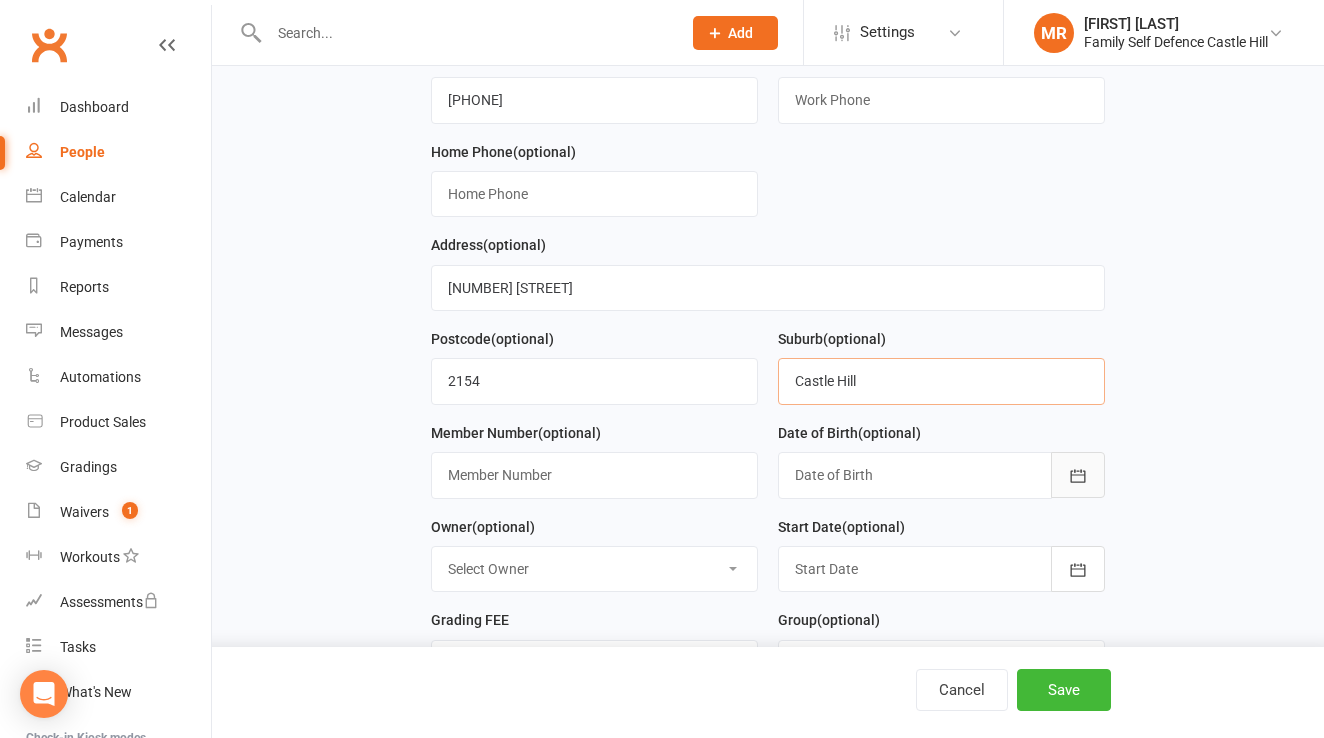 type on "Castle Hill" 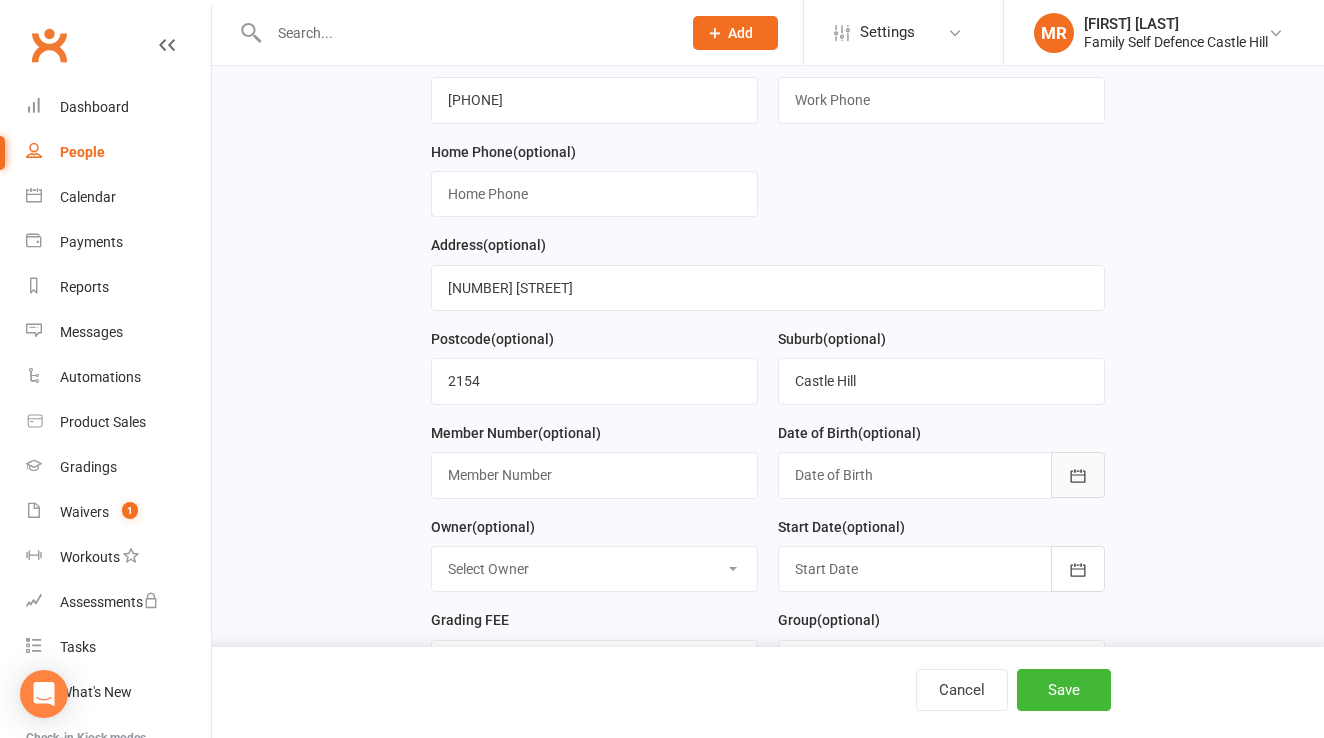 click 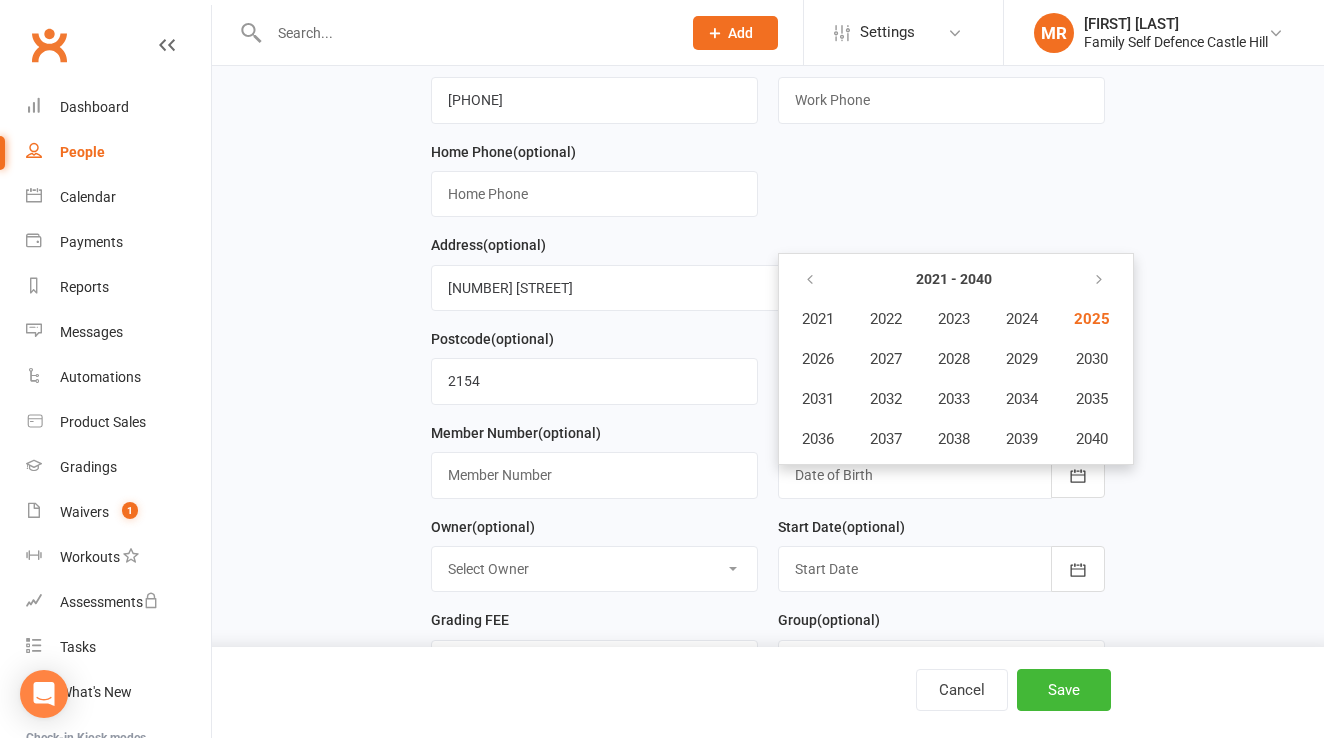 click on "Contact Information  Drop profile image here 300×300 Choose file
Username  (optional)
First Name  [FIRST]
Last Name  [LAST]
Email  [EMAIL]
Mobile Number  (optional) [PHONE]
Work Phone  (optional)
Home Phone  (optional)
Address  (optional) [NUMBER] [STREET]
Postcode  (optional) [POSTAL_CODE]
Suburb  (optional) [CITY]
Member Number  (optional)
Date of Birth  (optional)
2021 - 2040
2021
2022
2023
2024
2025
2026
2027
2028
2029
2030
2031
2032
2033
2034
2035
2036
2037
2038
2039
2040" at bounding box center (768, 896) 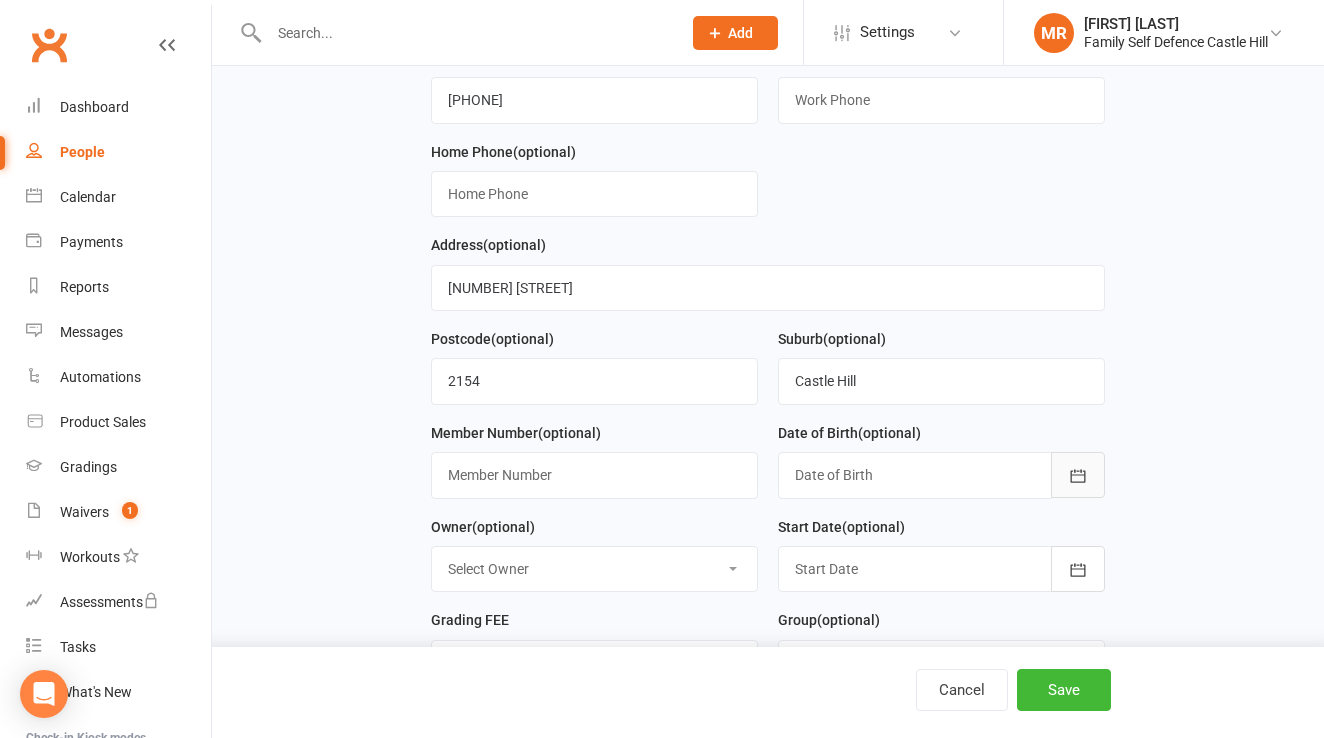click at bounding box center (1078, 475) 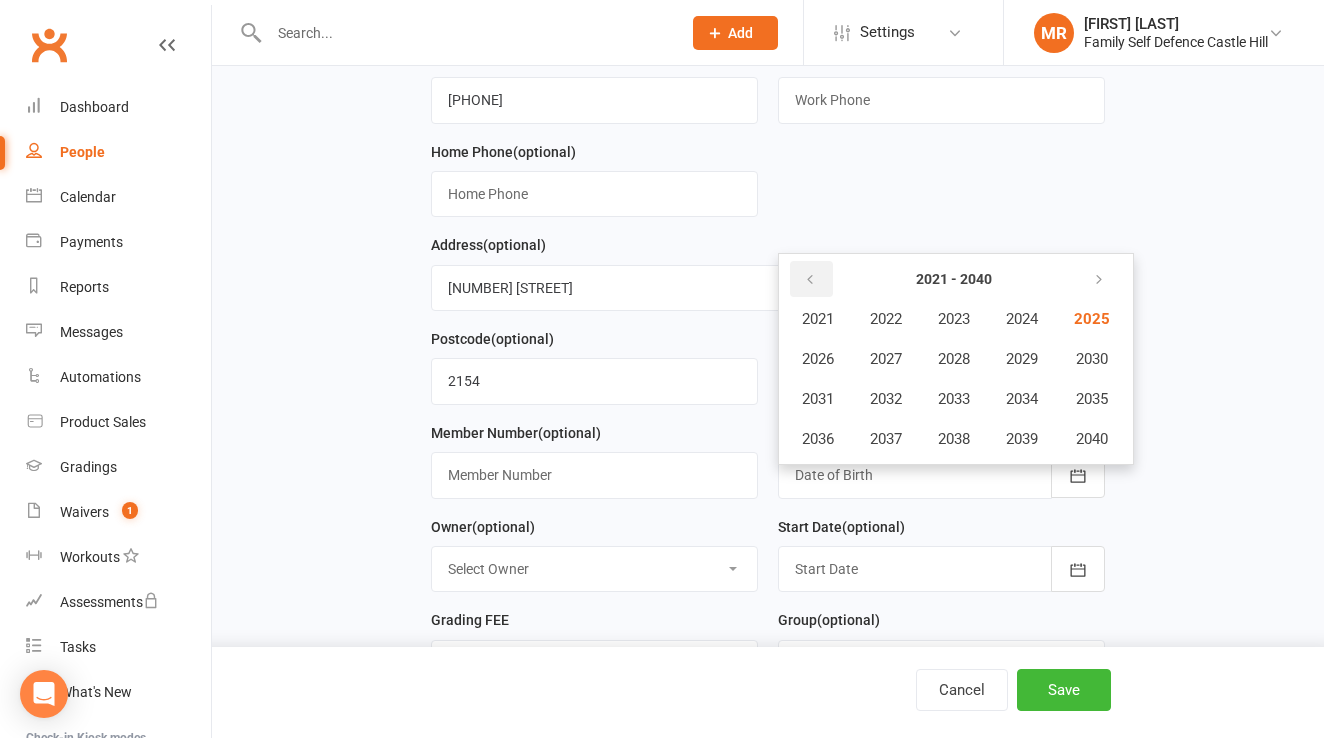 click at bounding box center (811, 279) 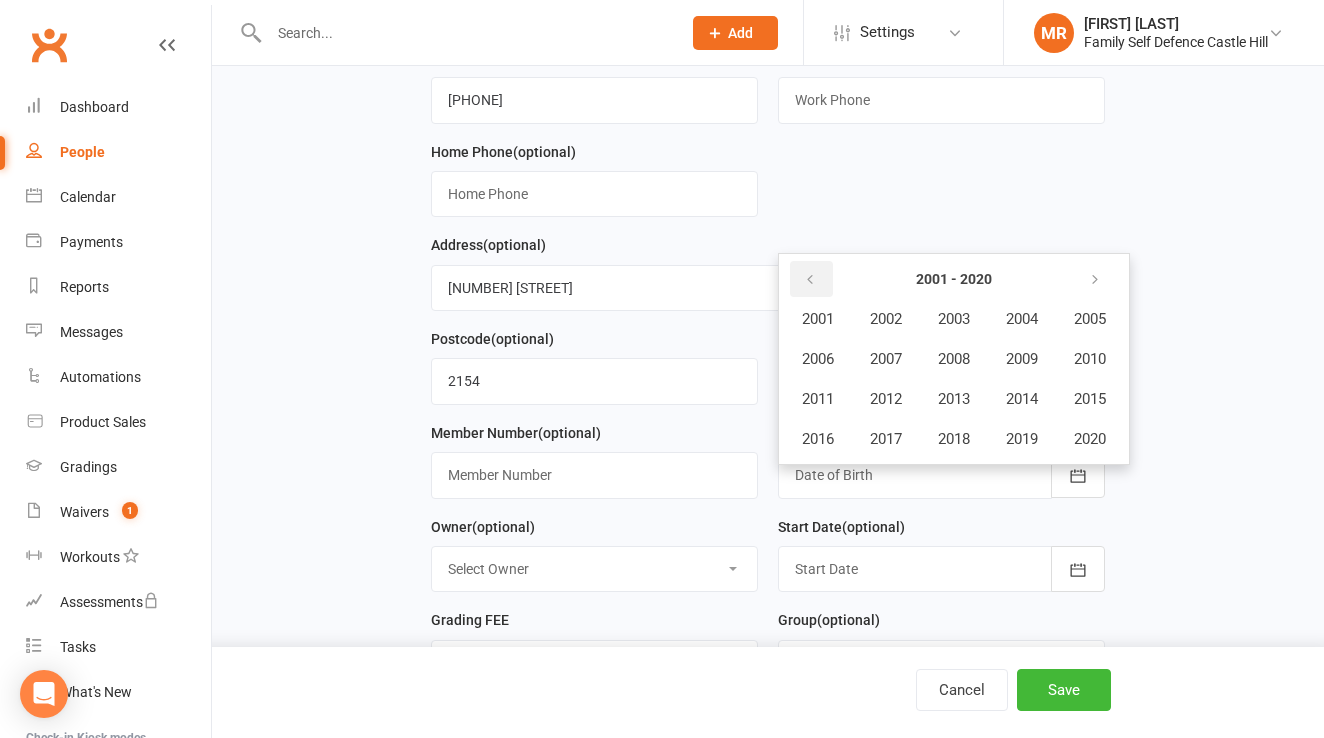 click at bounding box center (811, 279) 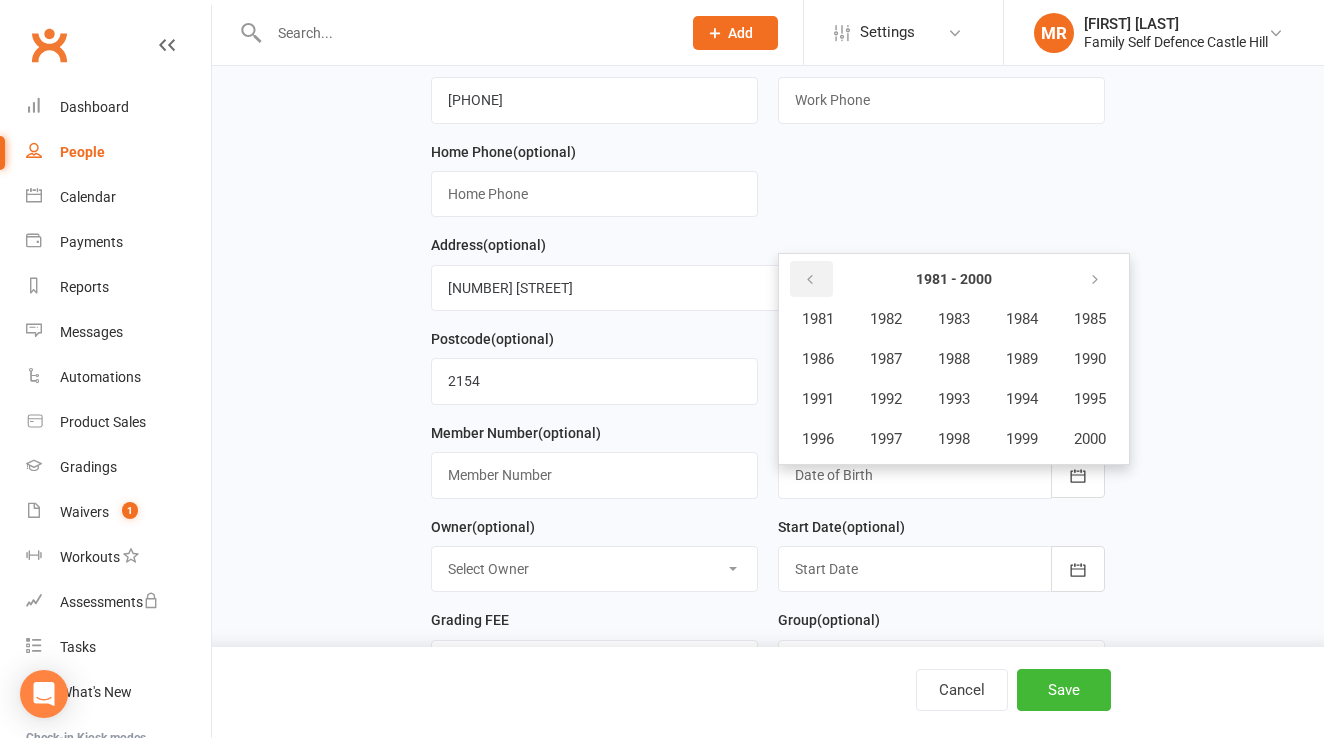 click at bounding box center [811, 279] 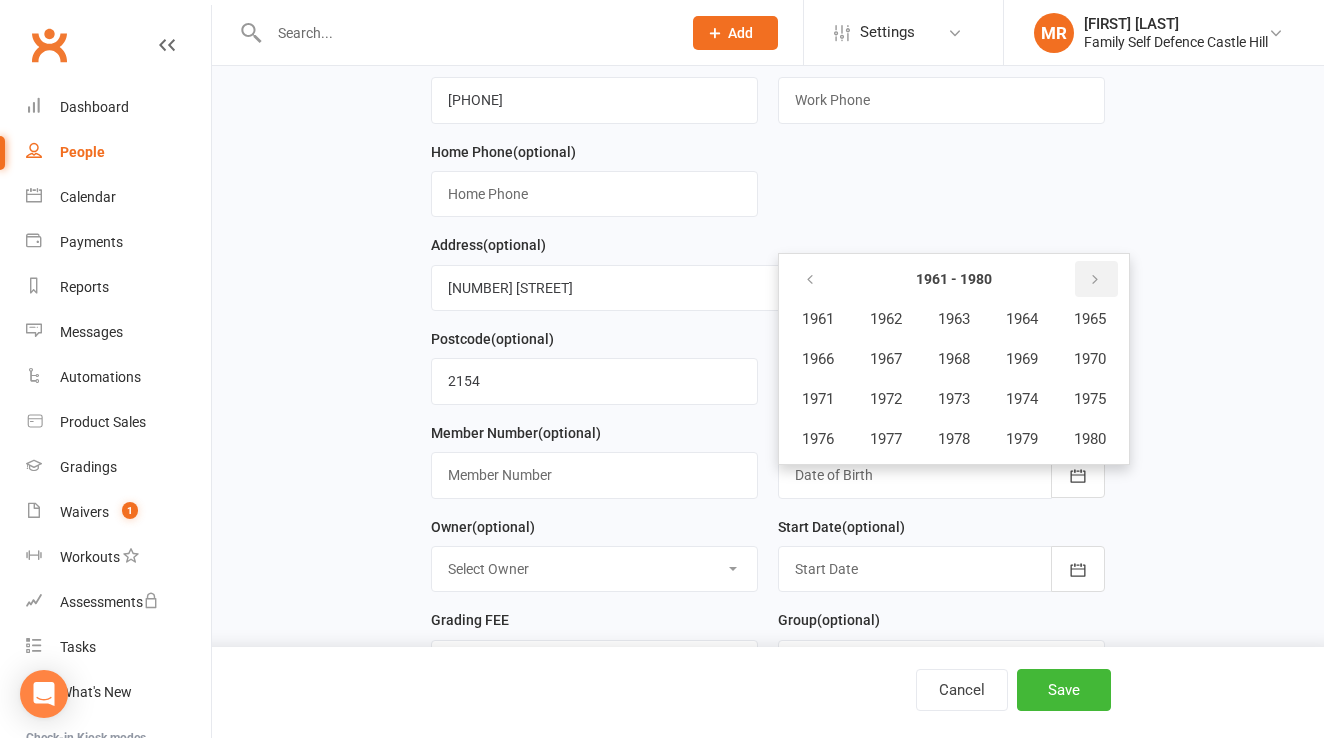 click at bounding box center [1096, 279] 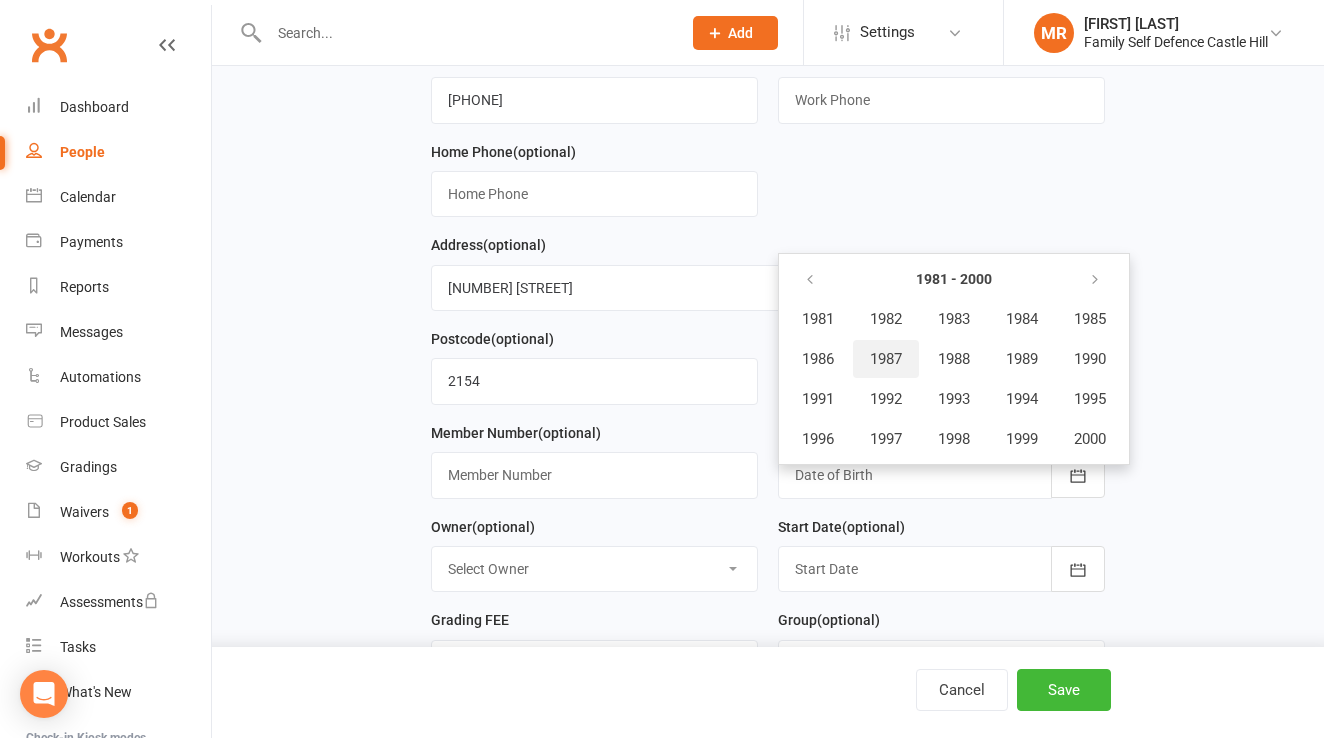 click on "1987" at bounding box center [886, 359] 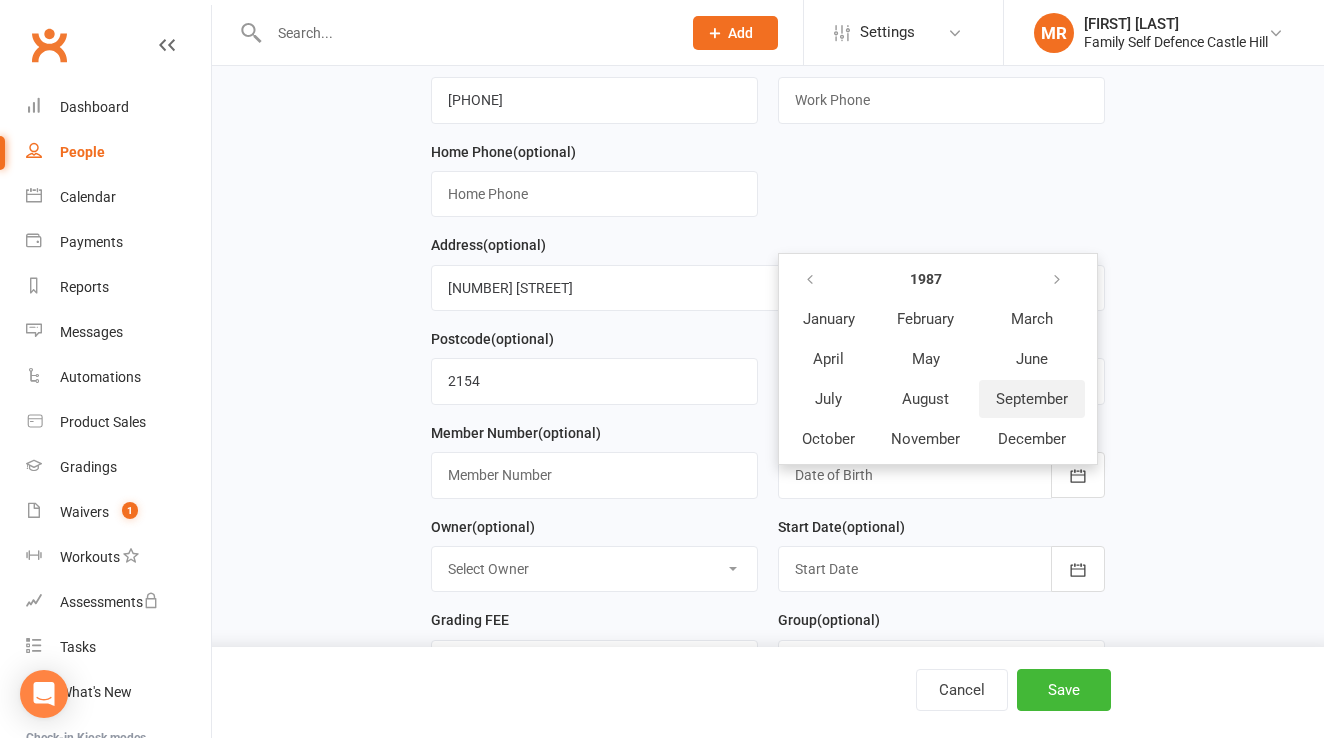 click on "September" at bounding box center (1032, 399) 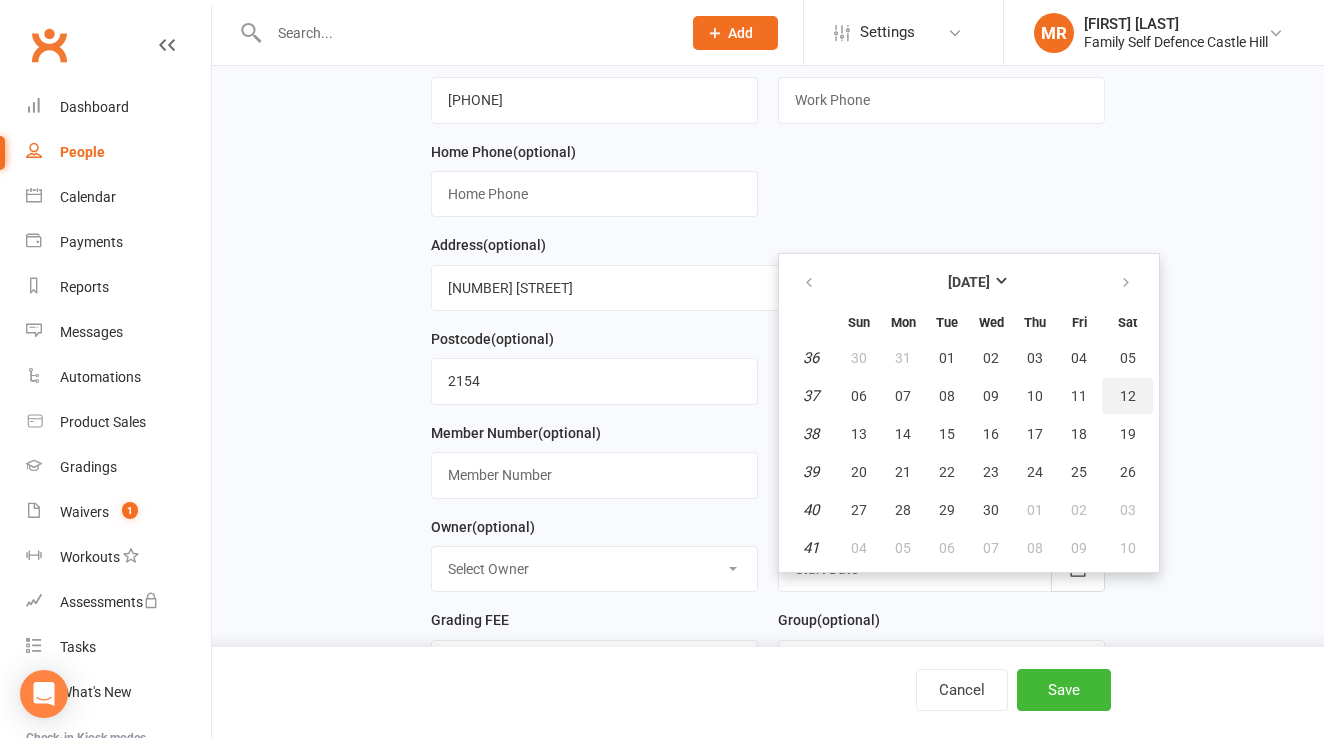 click on "12" at bounding box center (1128, 396) 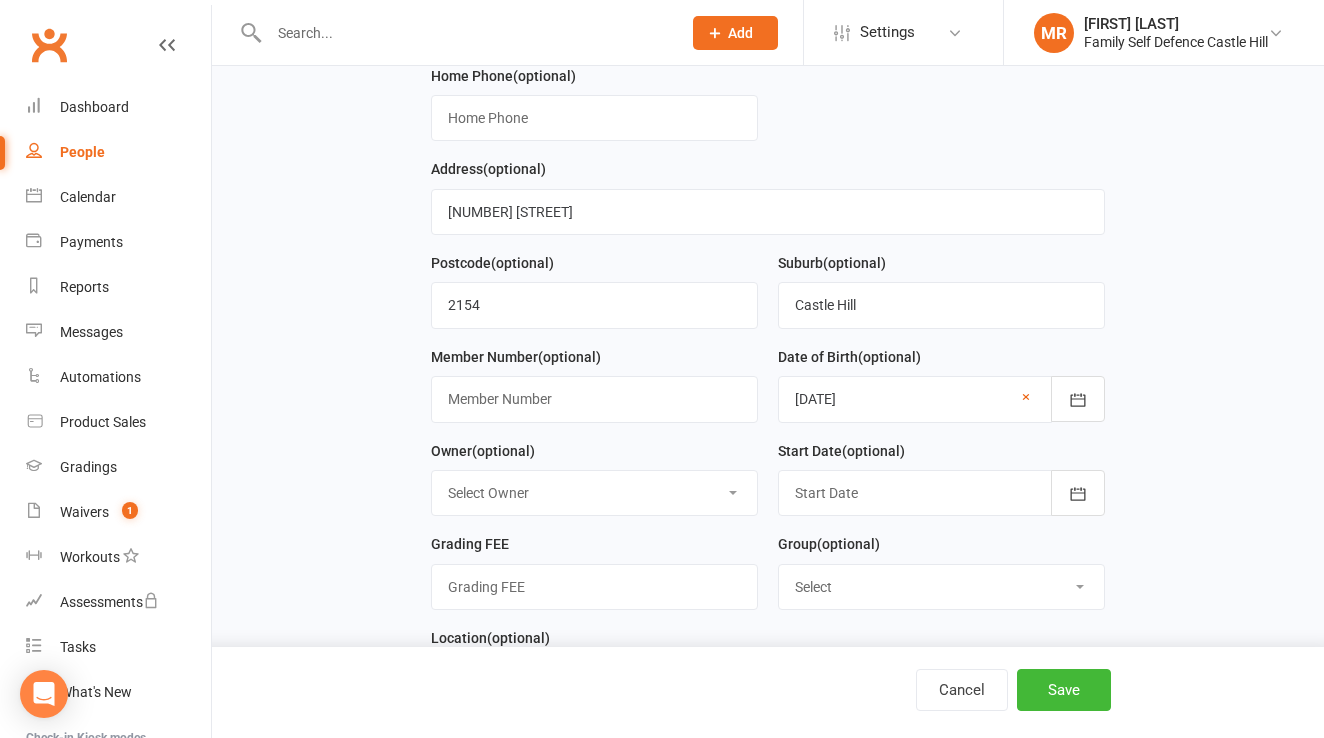 scroll, scrollTop: 456, scrollLeft: 0, axis: vertical 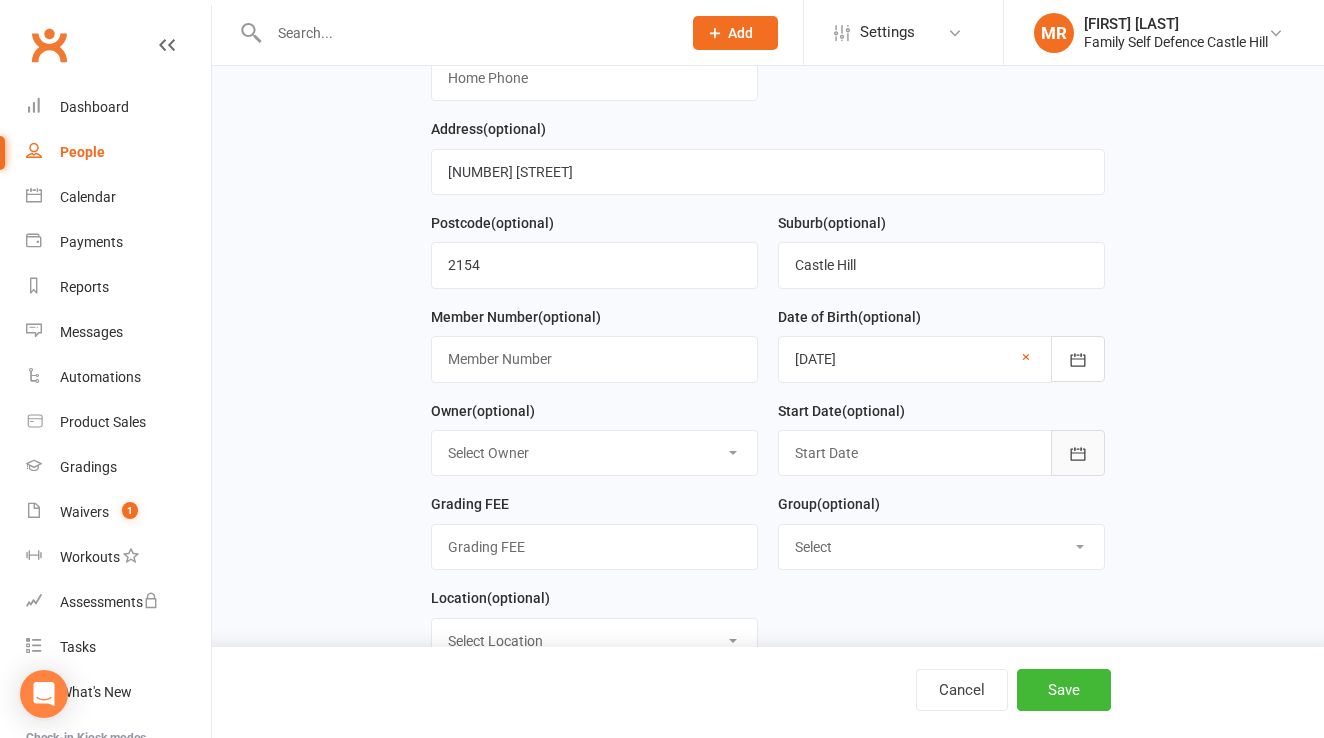 click at bounding box center (1078, 453) 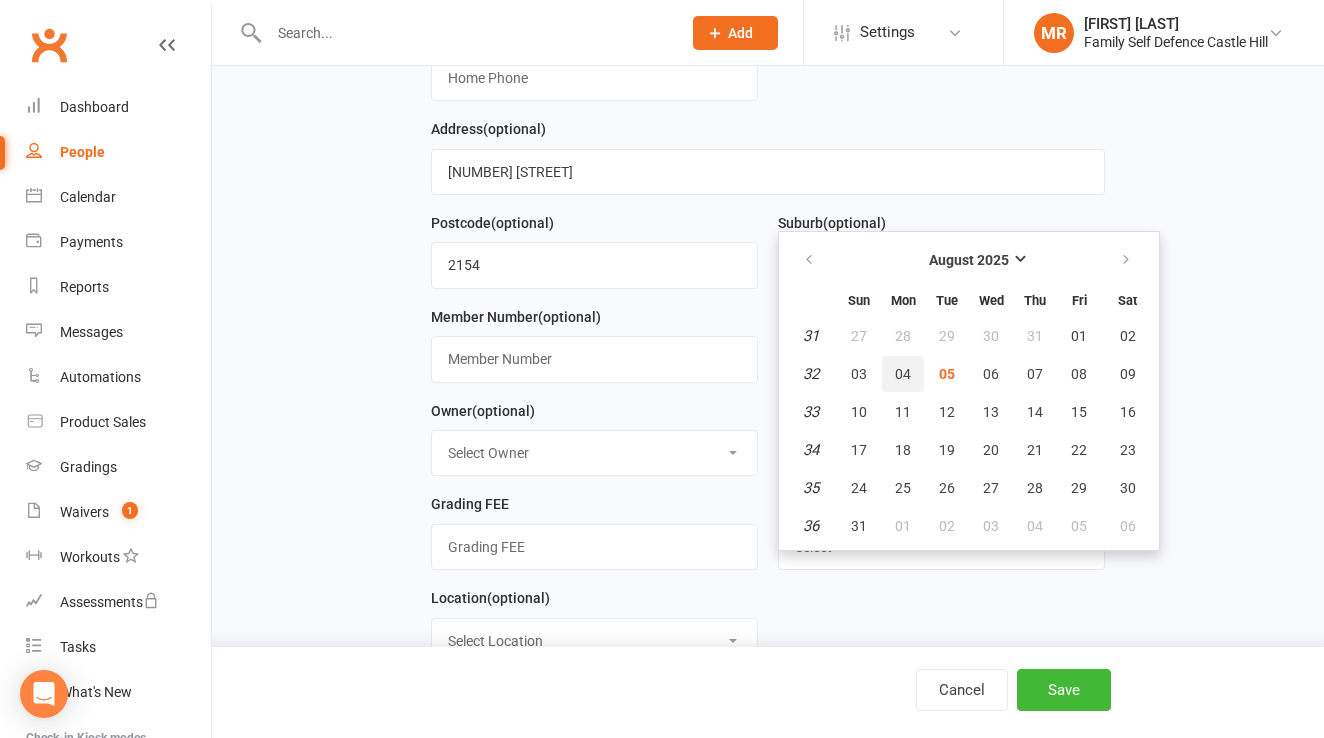 click on "04" at bounding box center (903, 374) 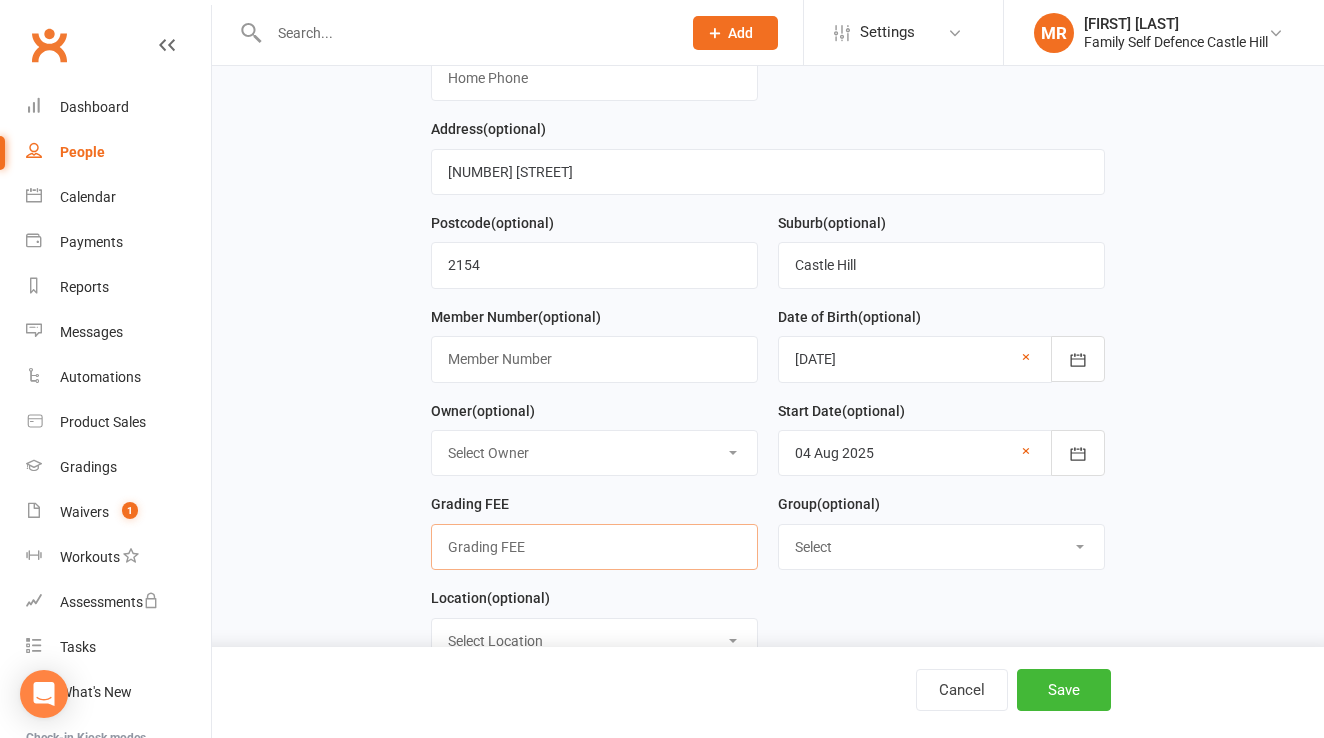 click at bounding box center (594, 547) 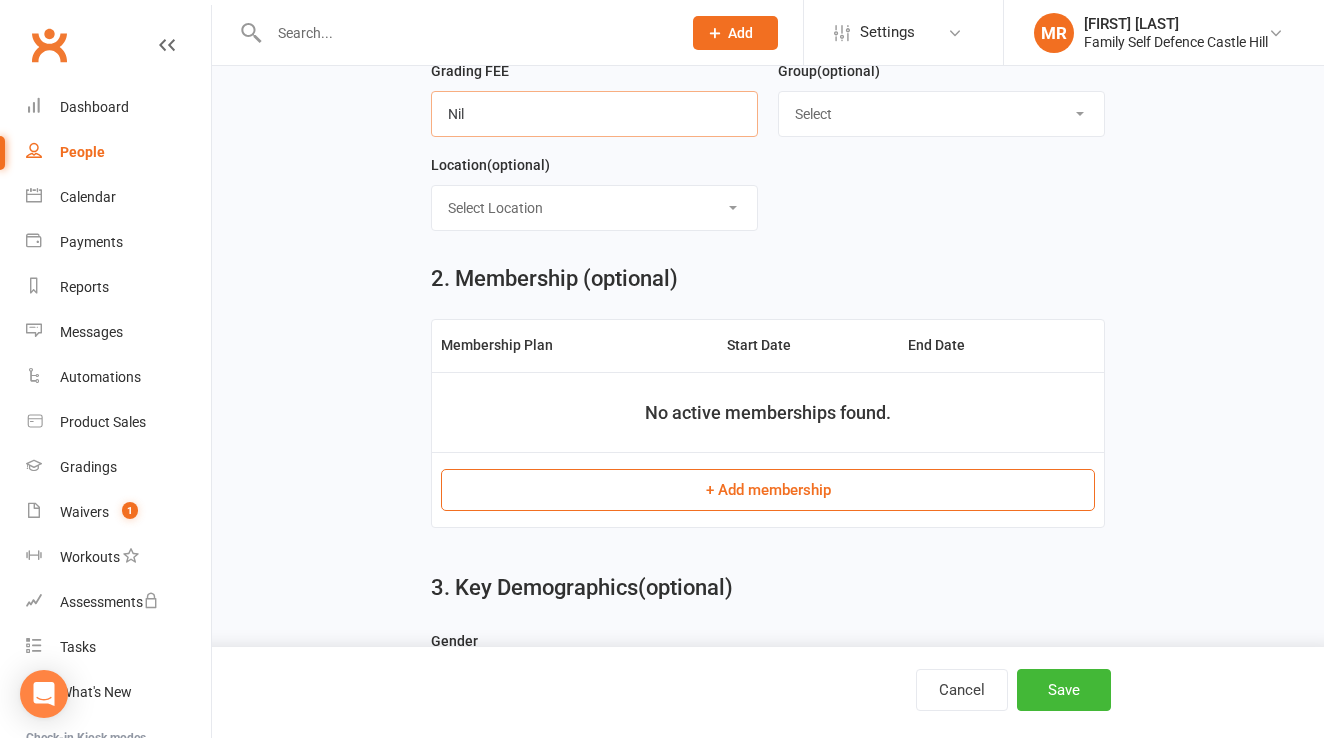 scroll, scrollTop: 893, scrollLeft: 0, axis: vertical 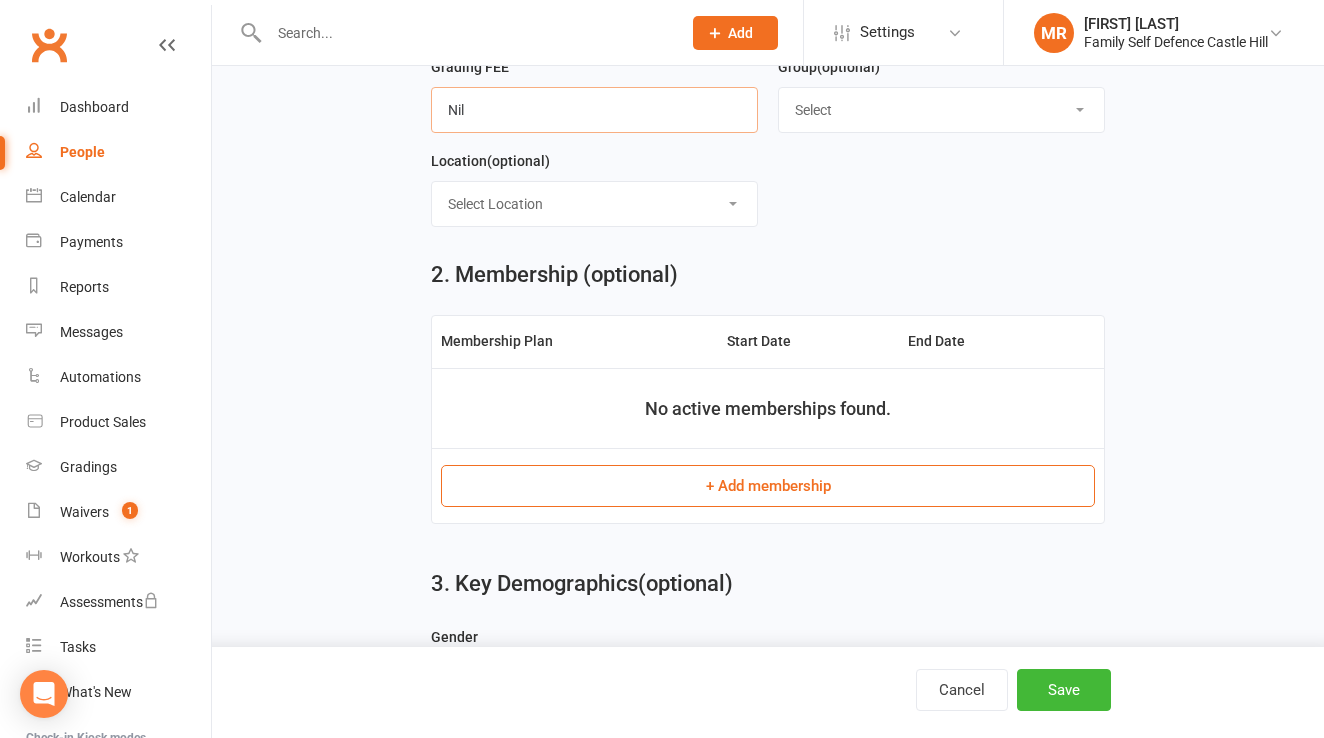 type on "Nil" 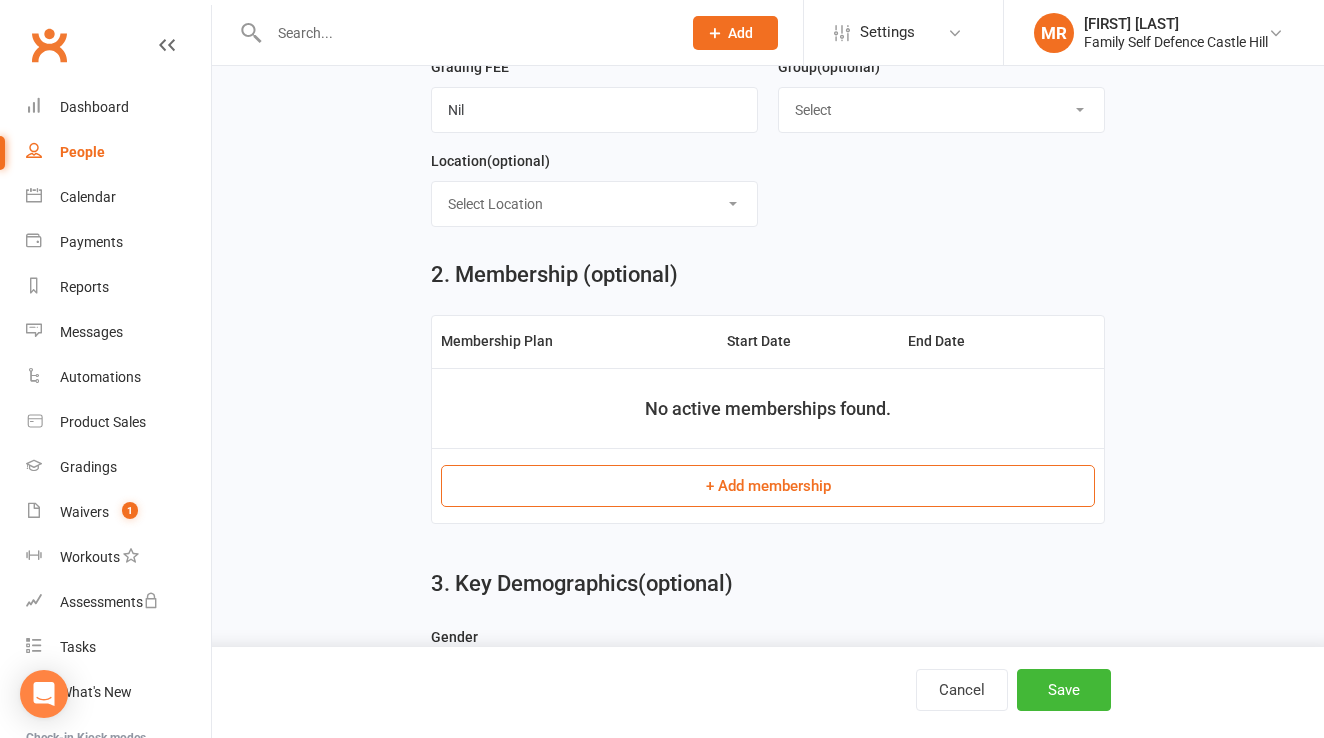 click on "+ Add membership" at bounding box center [768, 486] 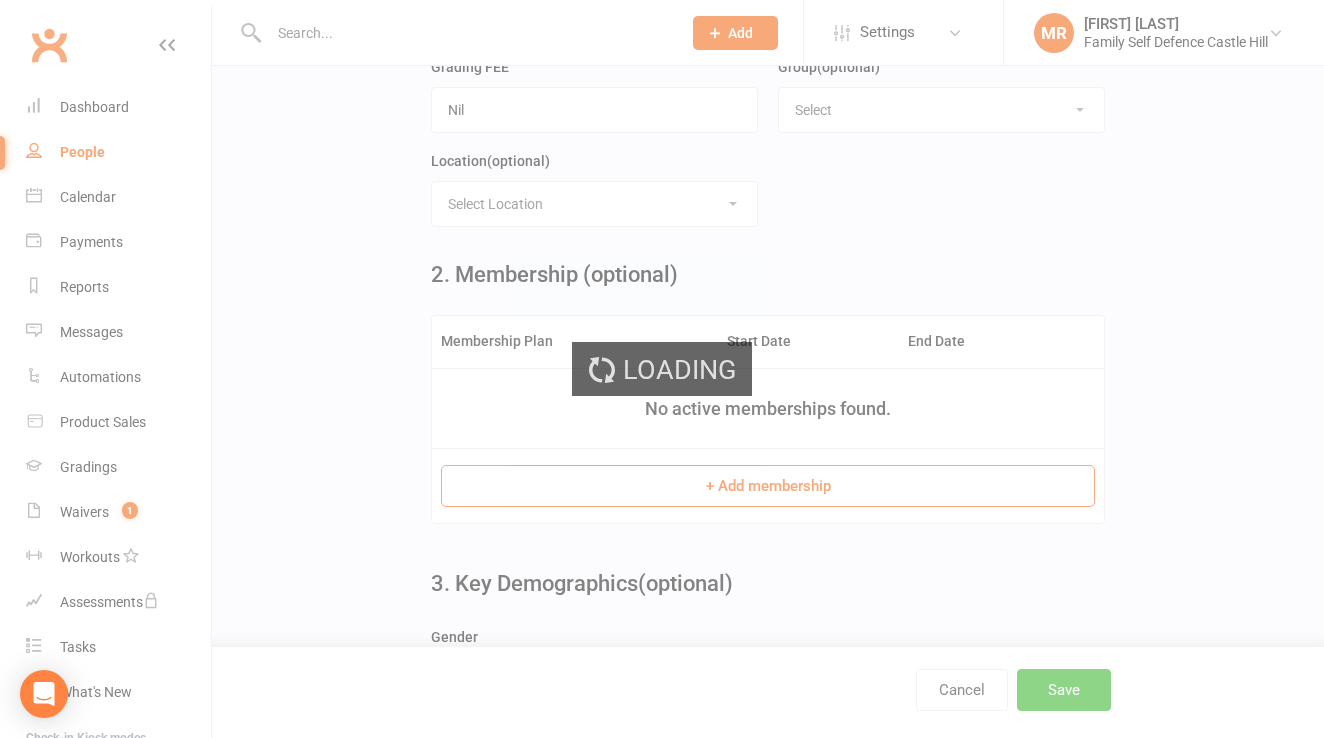 scroll, scrollTop: 0, scrollLeft: 0, axis: both 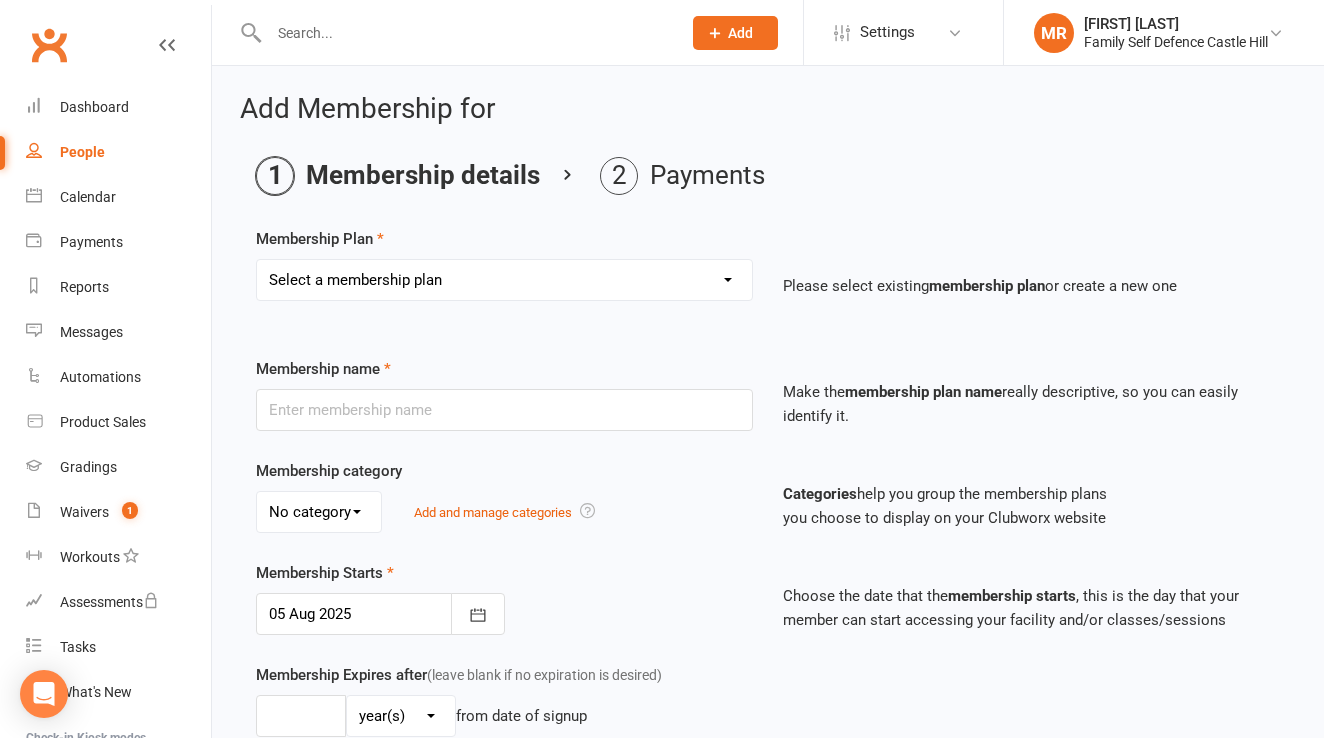 select on "1" 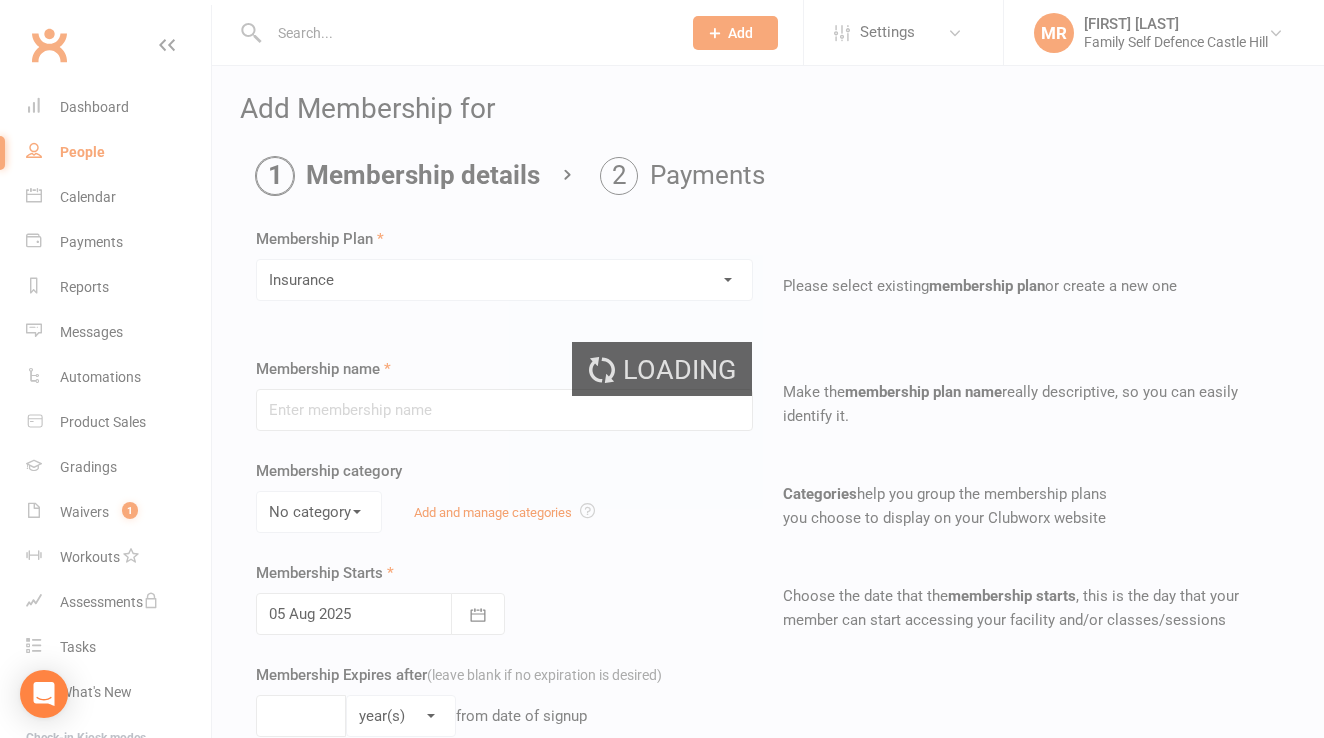 type on "Insurance" 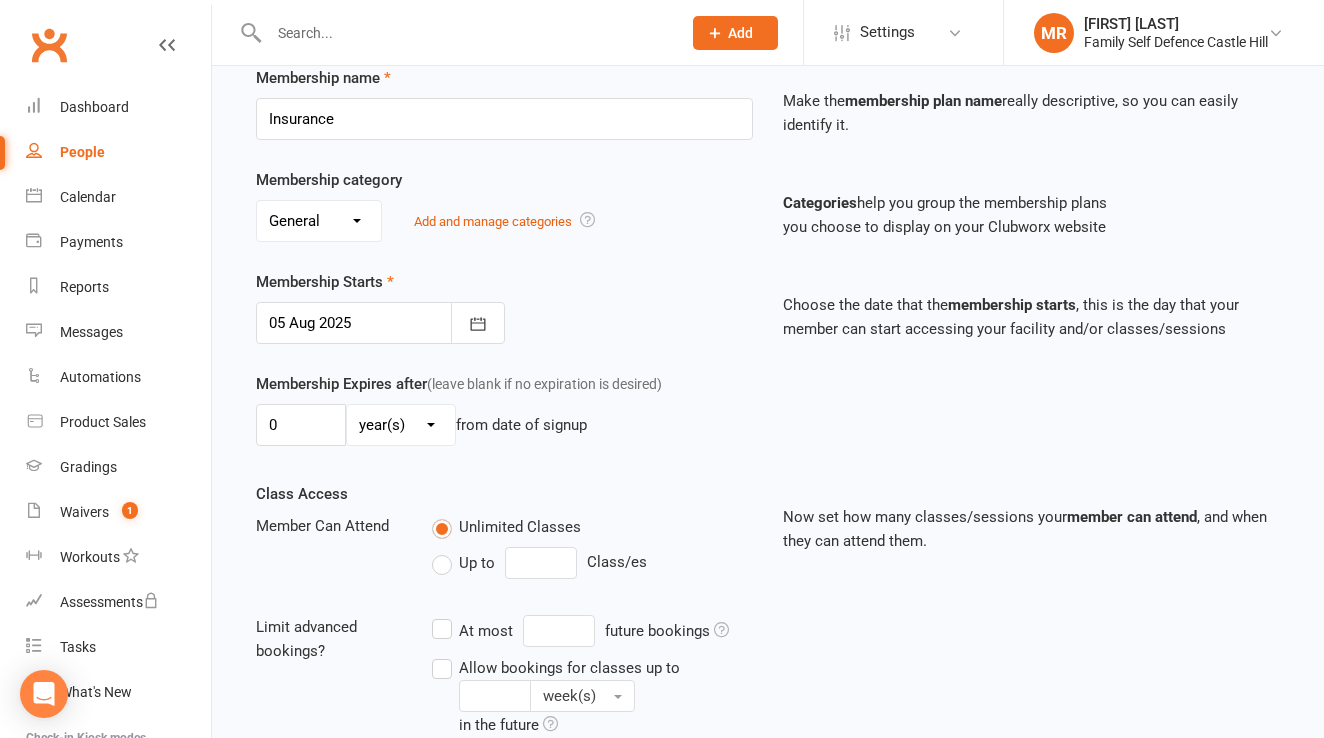 scroll, scrollTop: 307, scrollLeft: 0, axis: vertical 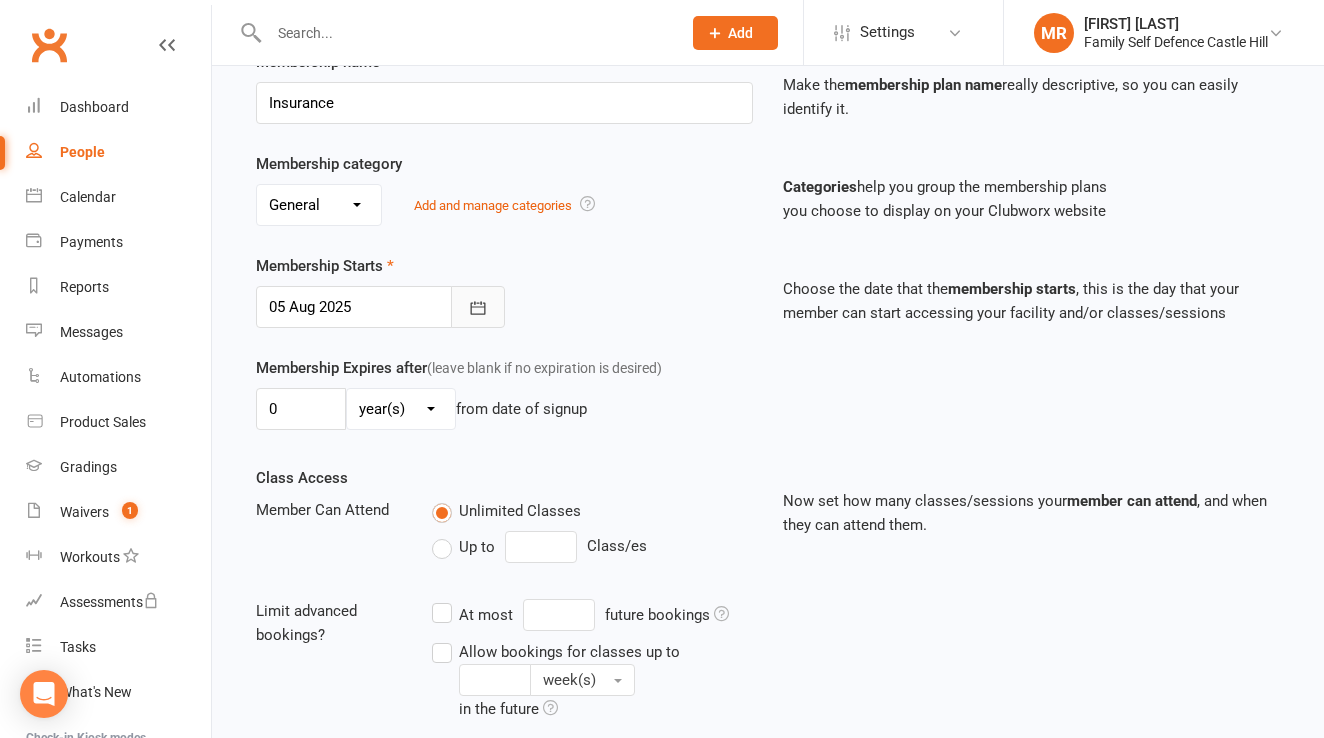 click at bounding box center (478, 307) 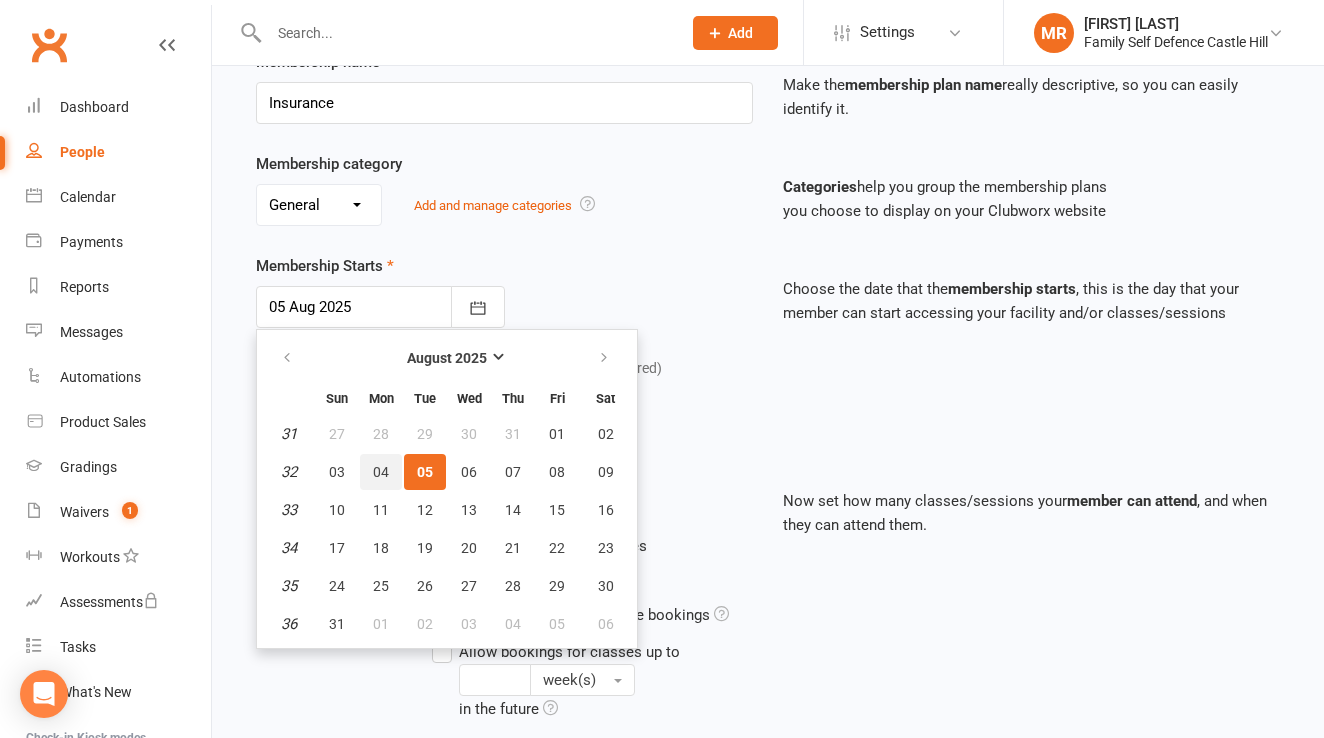 click on "04" at bounding box center (381, 472) 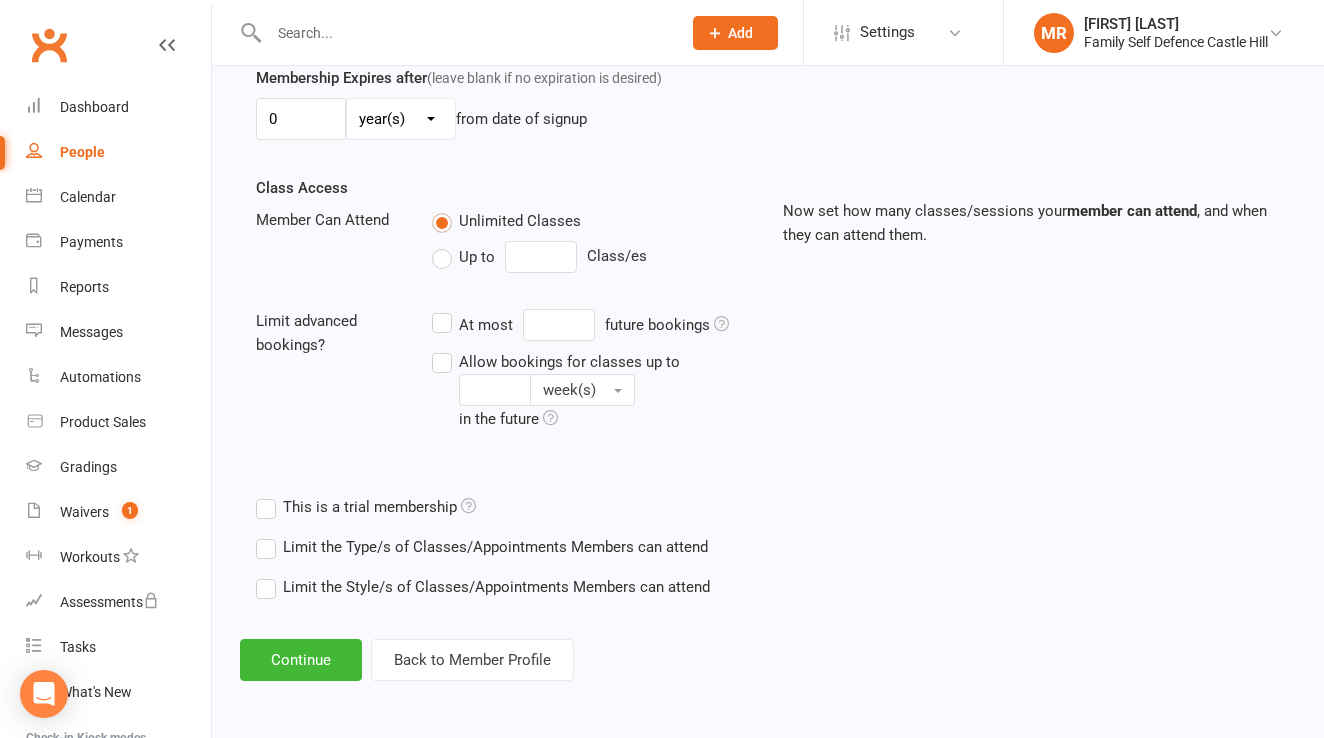 scroll, scrollTop: 613, scrollLeft: 0, axis: vertical 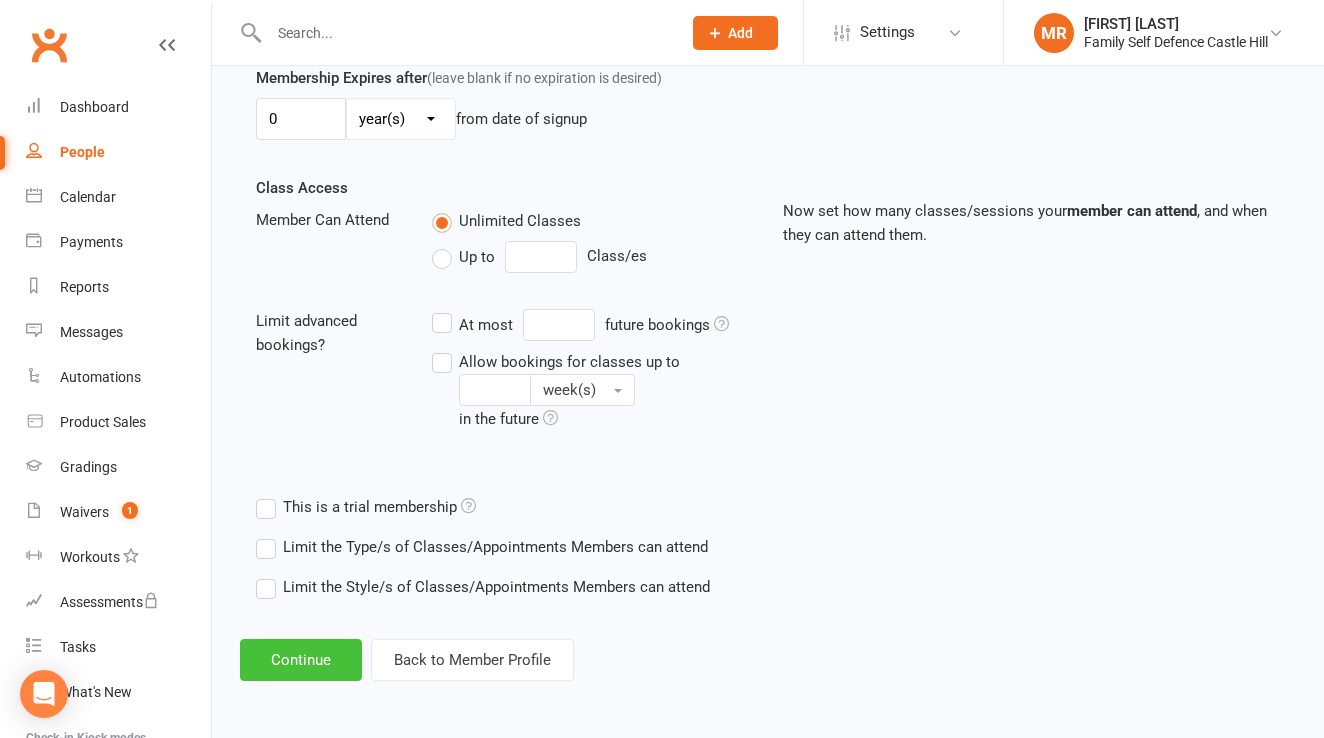 click on "Continue" at bounding box center [301, 660] 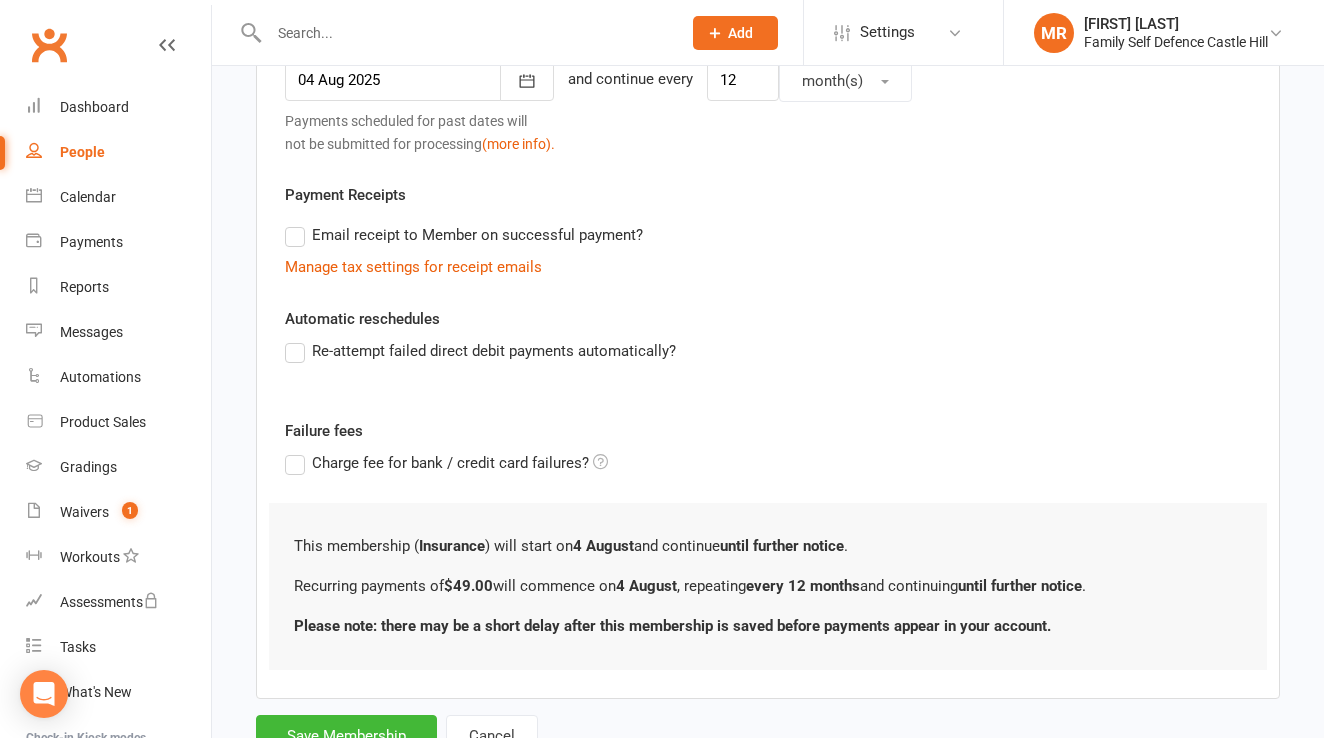 scroll, scrollTop: 595, scrollLeft: 0, axis: vertical 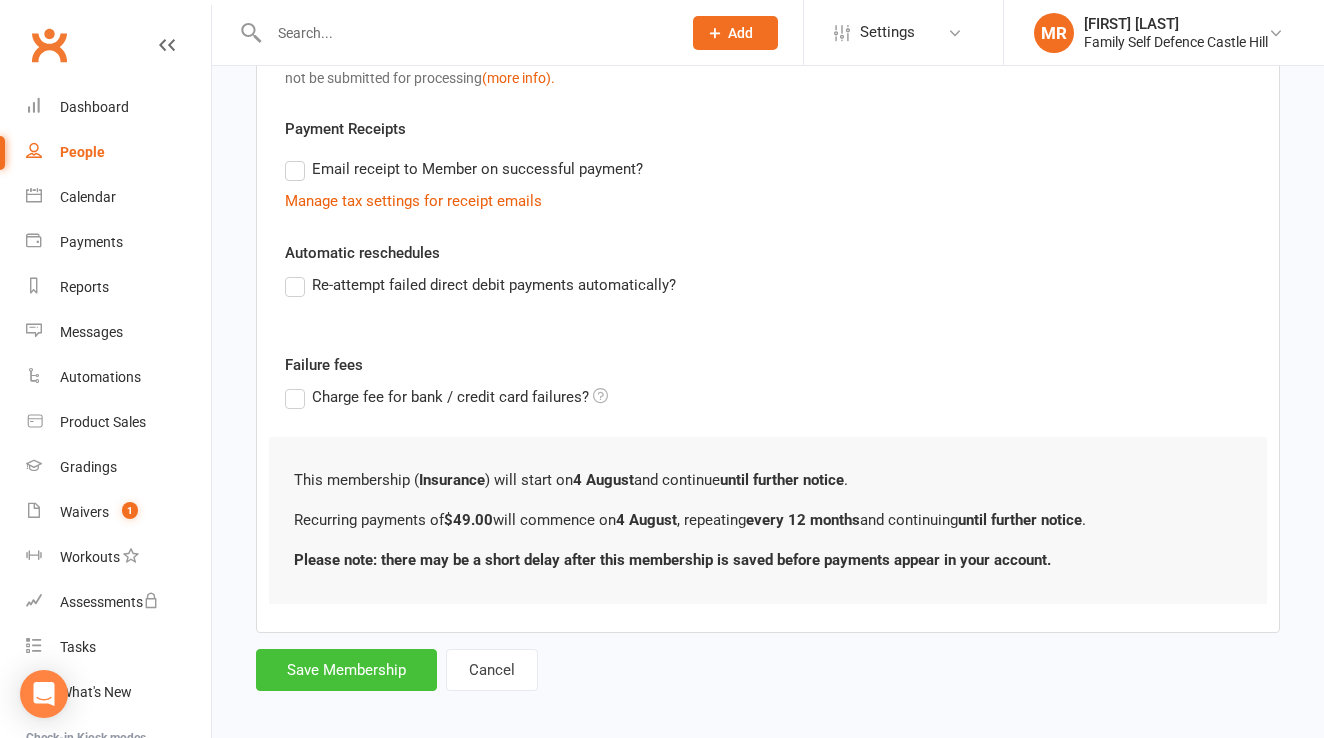 click on "Save Membership" at bounding box center (346, 670) 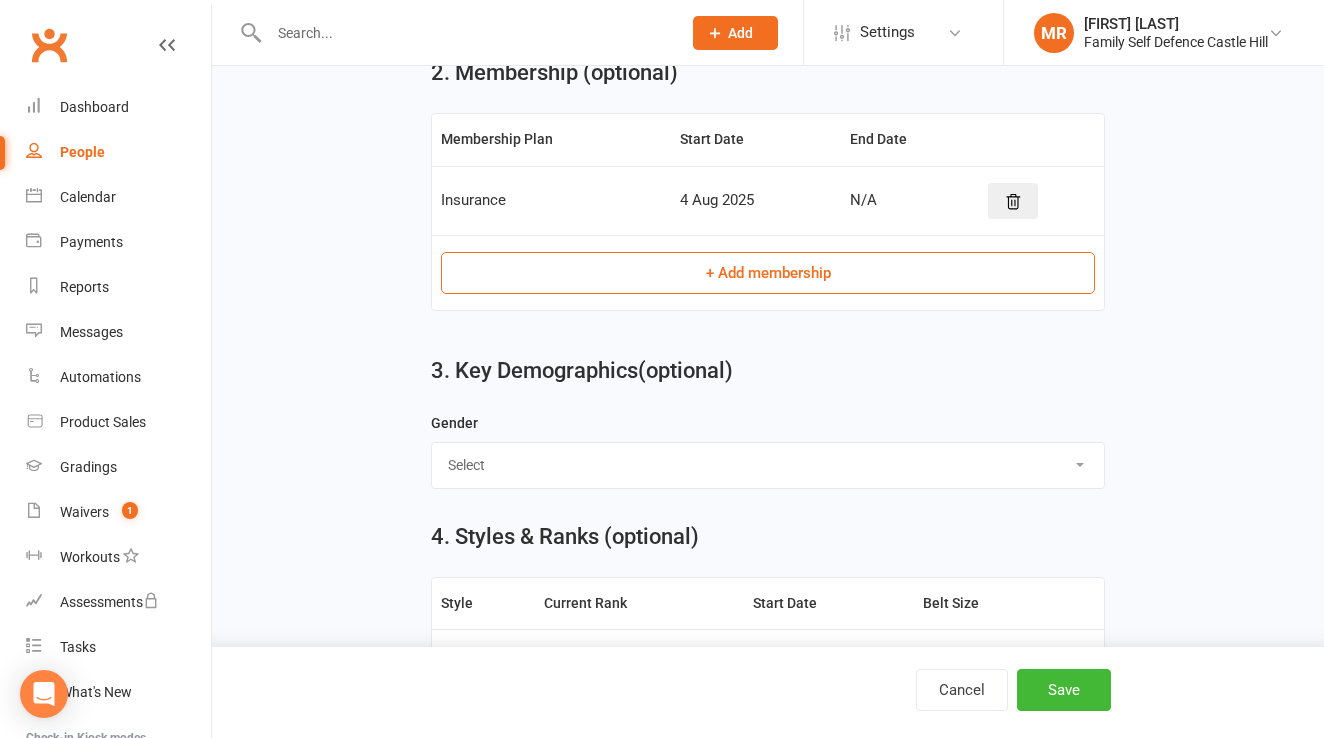 scroll, scrollTop: 1062, scrollLeft: 0, axis: vertical 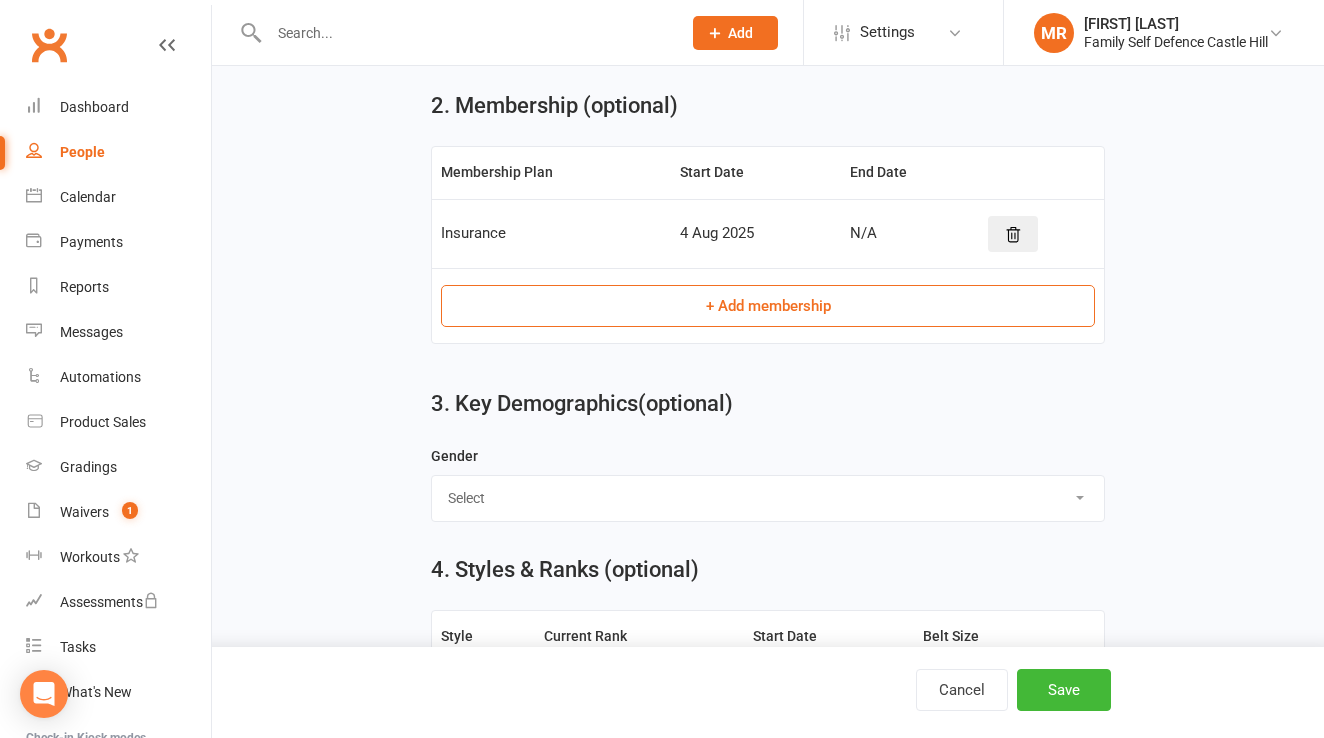 click on "+ Add membership" at bounding box center (768, 306) 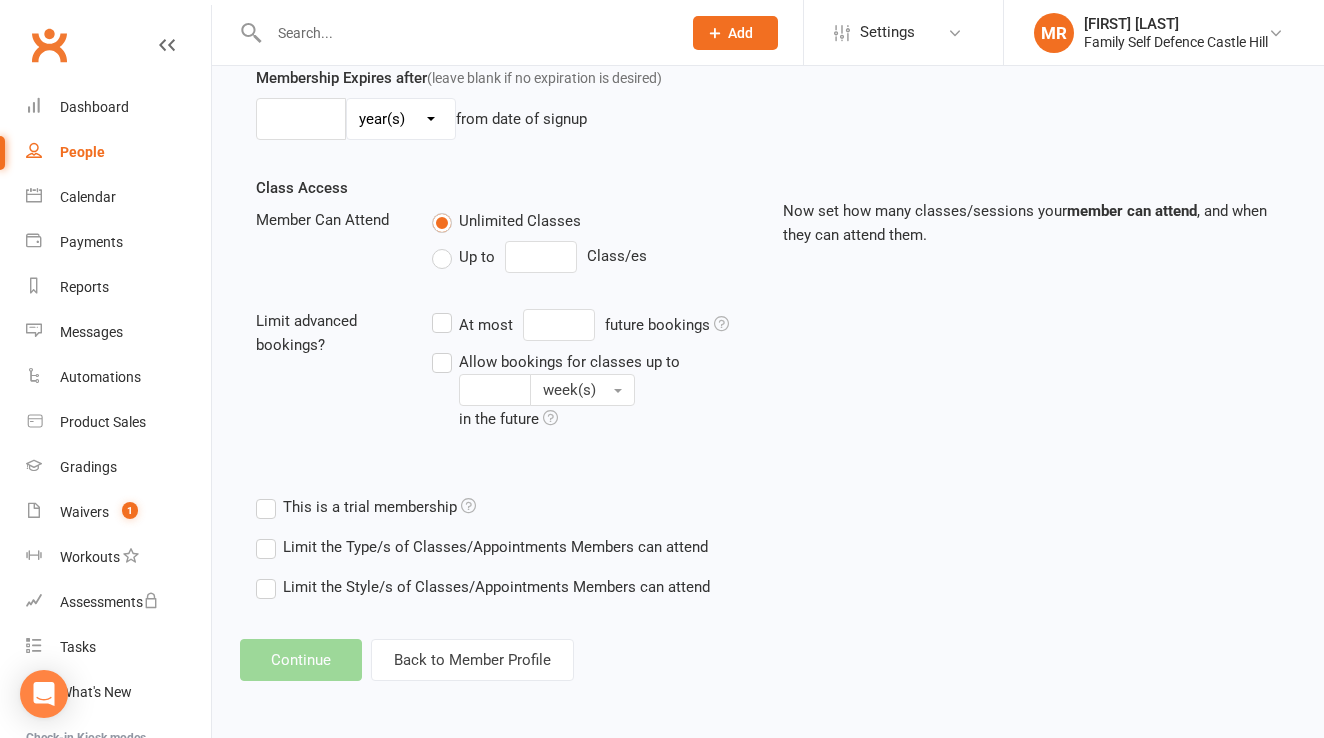 scroll, scrollTop: 0, scrollLeft: 0, axis: both 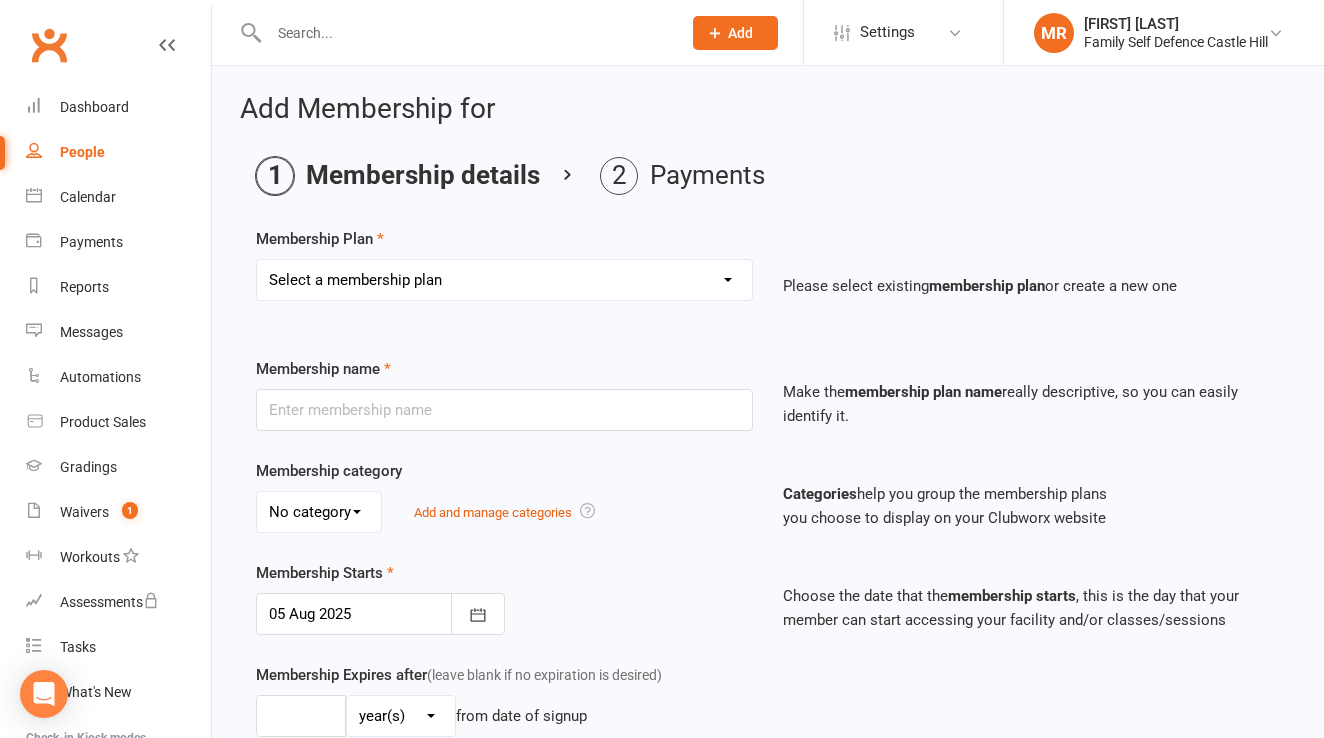 select on "2" 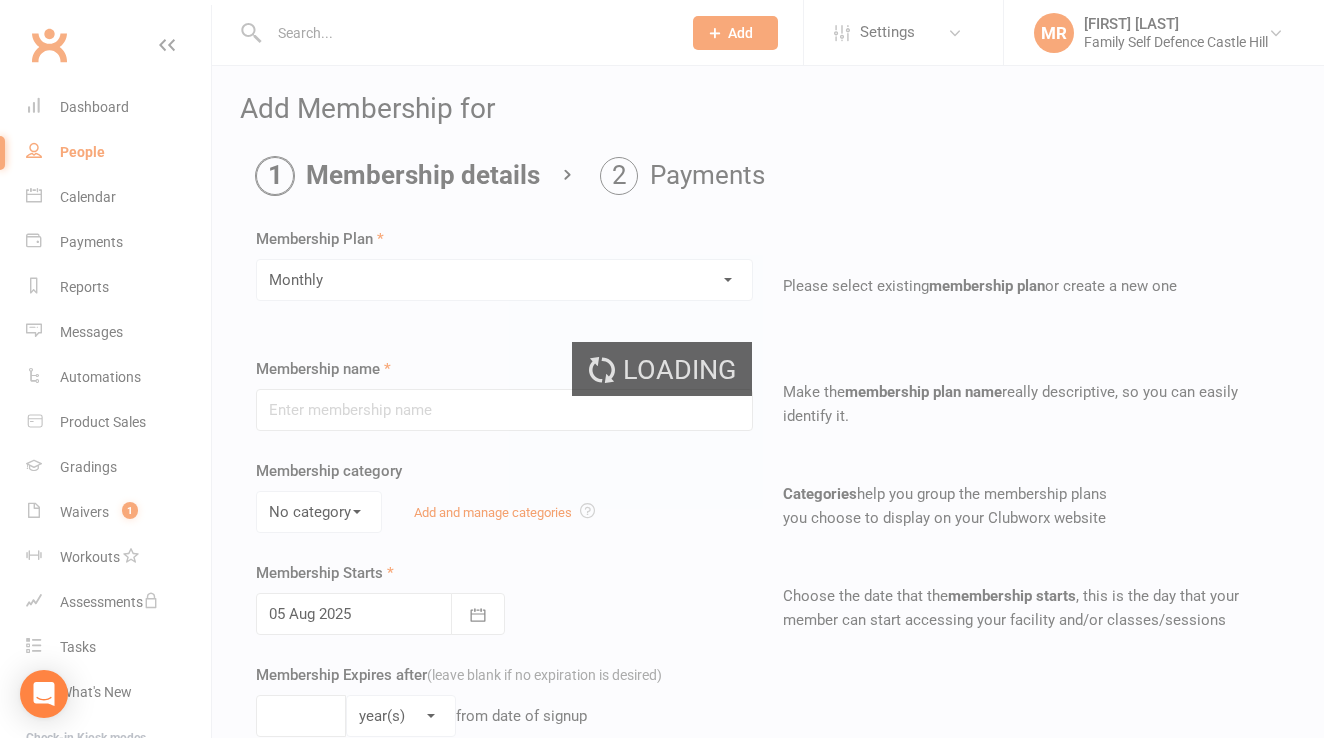 type on "Monthly" 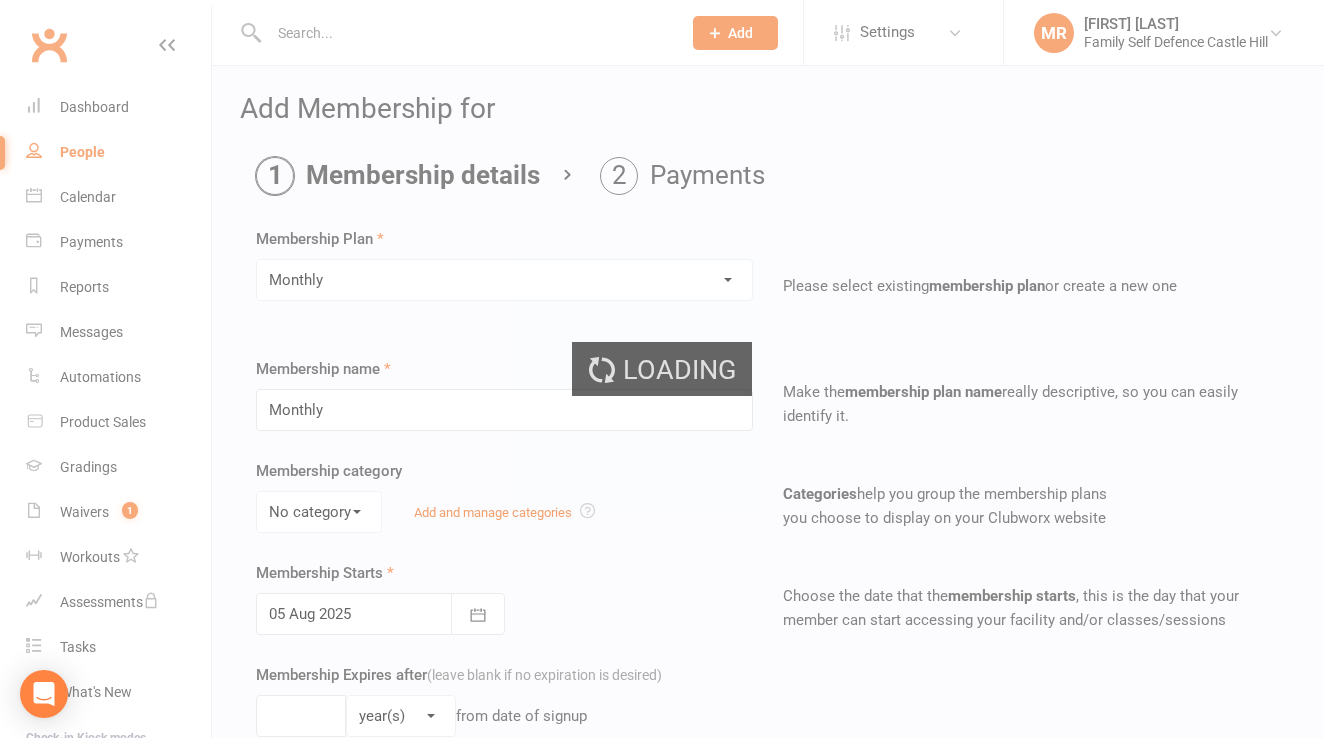 select on "0" 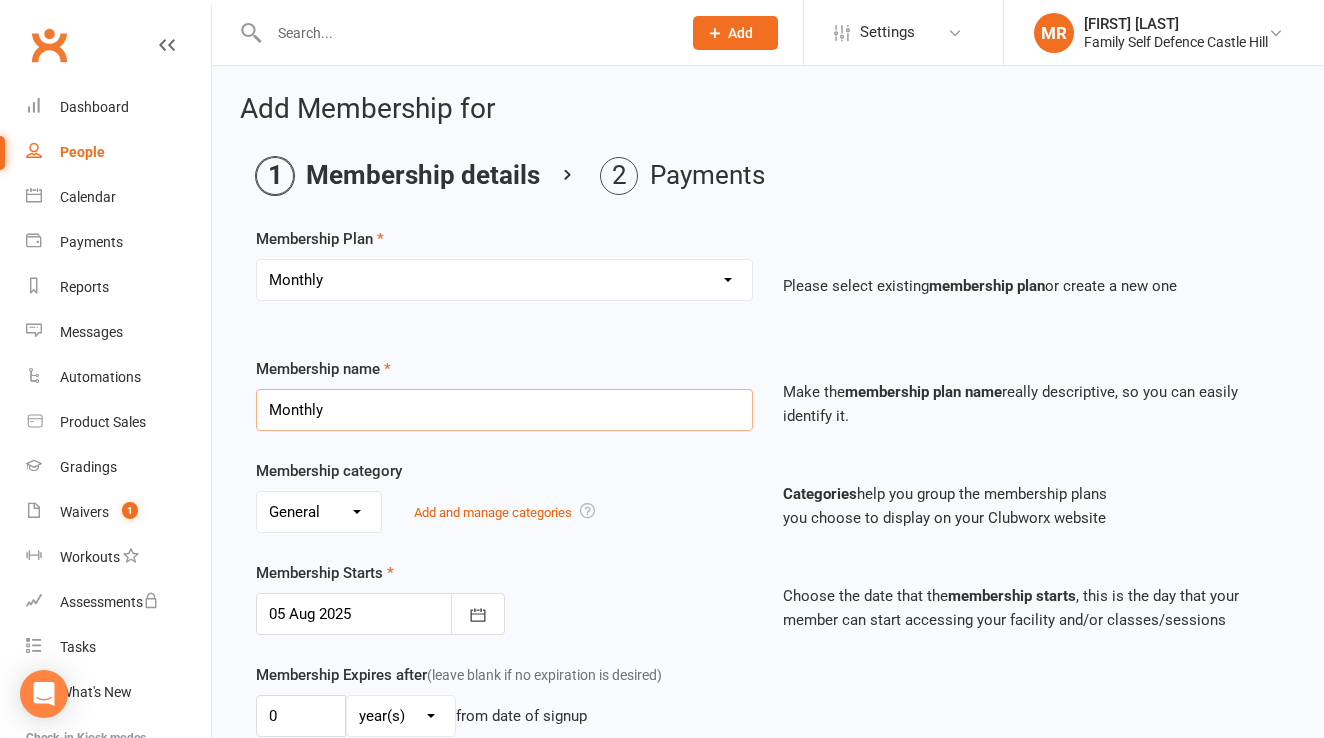 click on "Monthly" at bounding box center [504, 410] 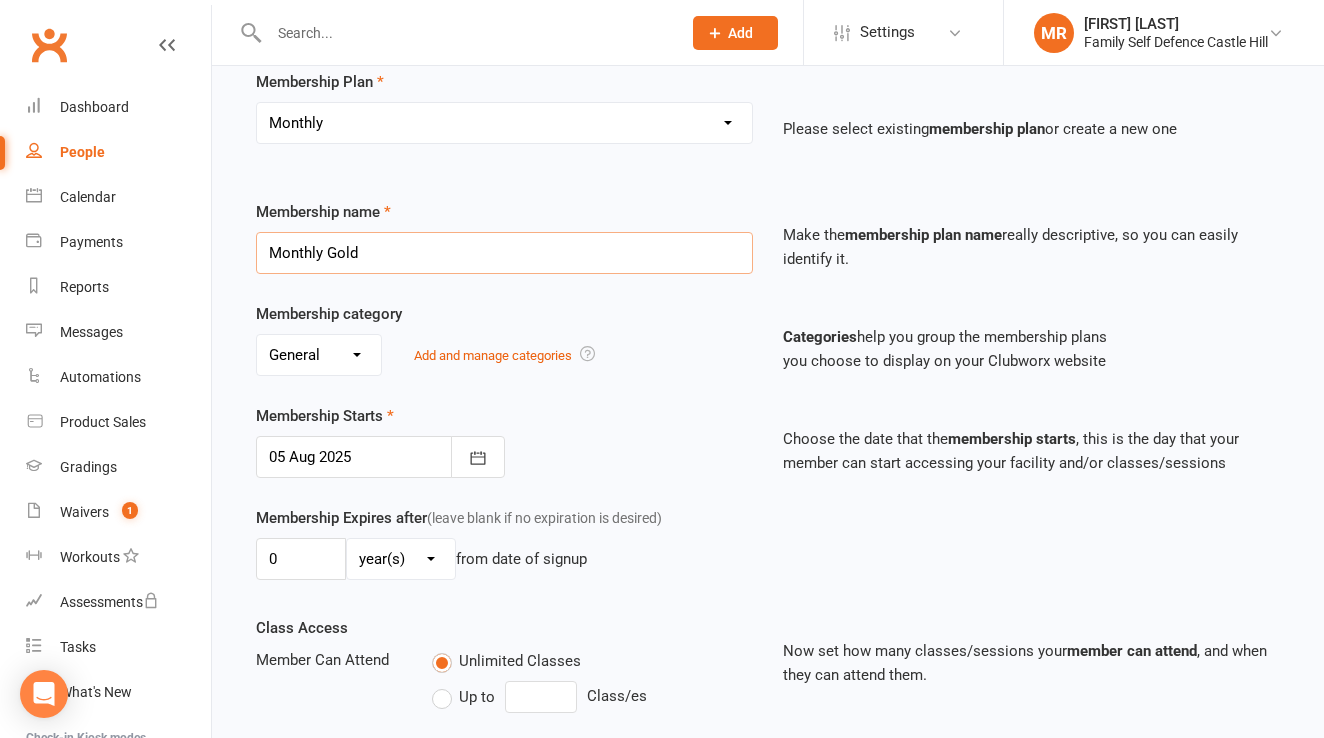 scroll, scrollTop: 178, scrollLeft: 0, axis: vertical 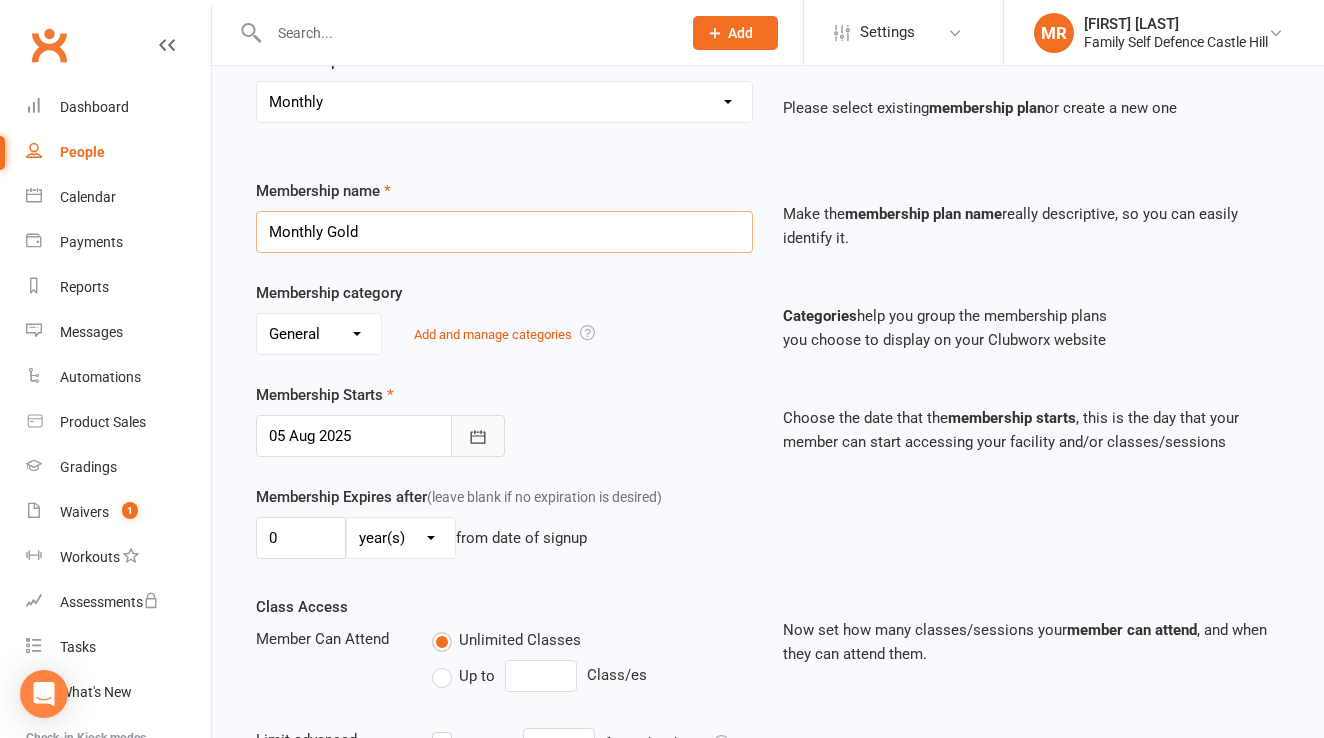 type on "Monthly Gold" 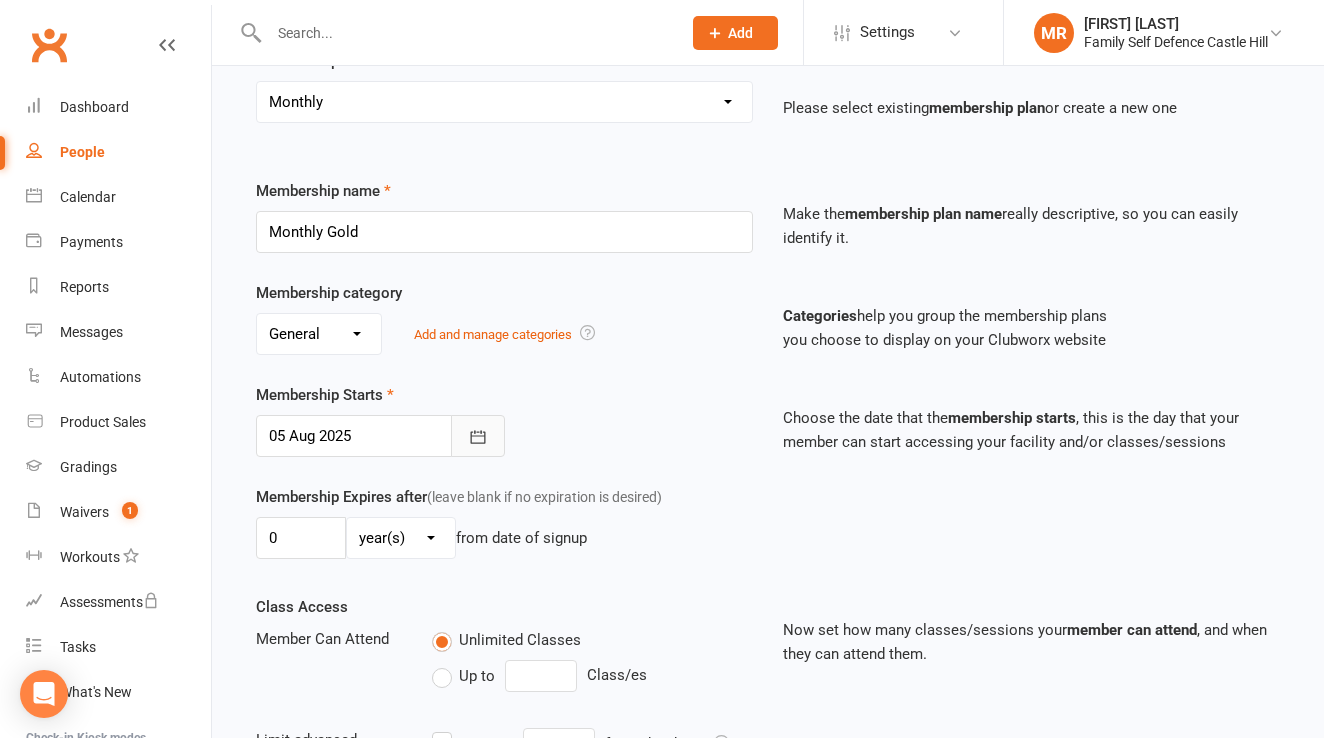 click at bounding box center (478, 436) 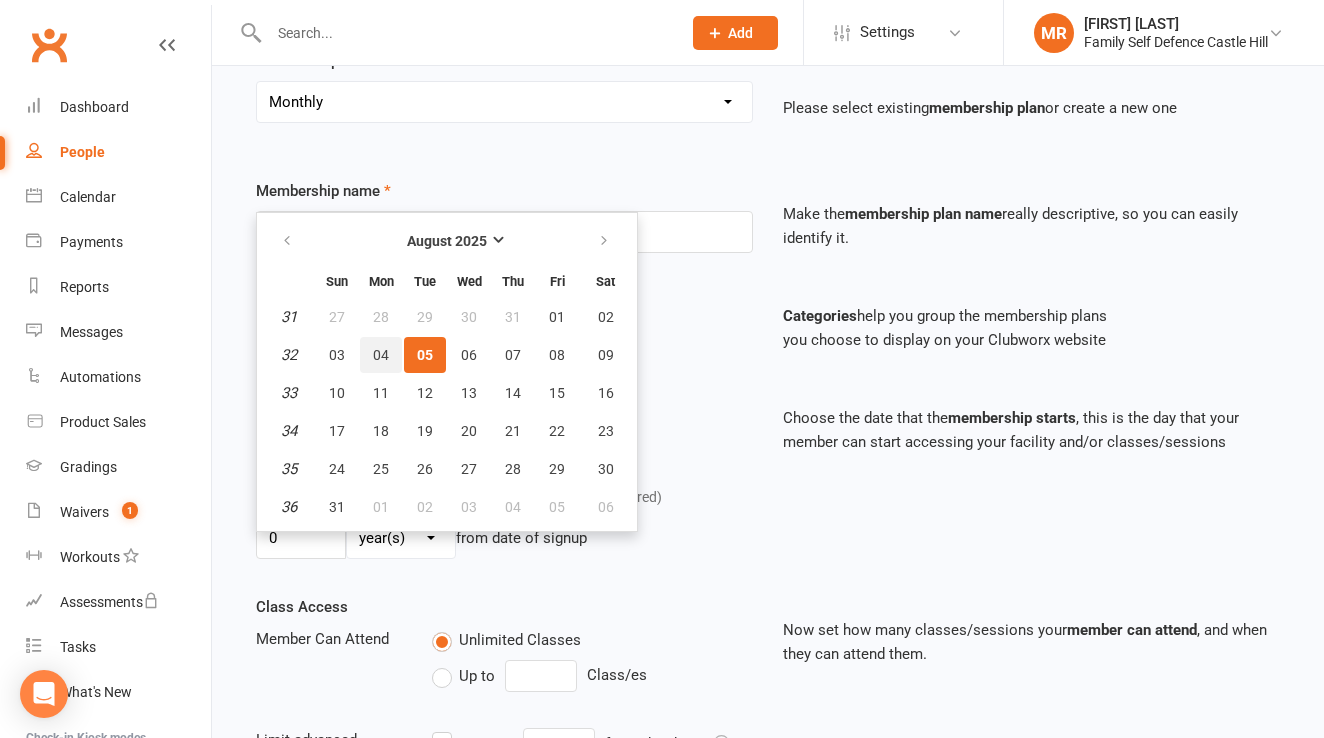 click on "04" at bounding box center (381, 355) 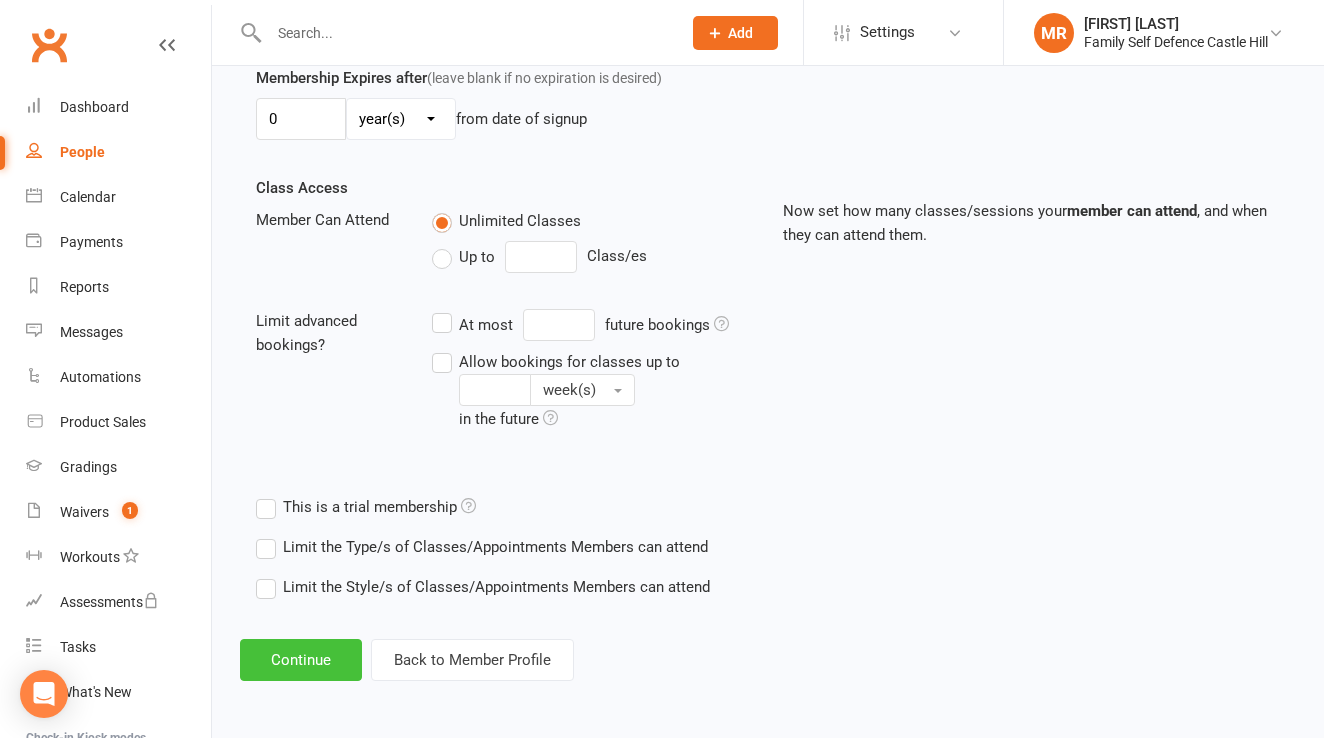 scroll, scrollTop: 613, scrollLeft: 0, axis: vertical 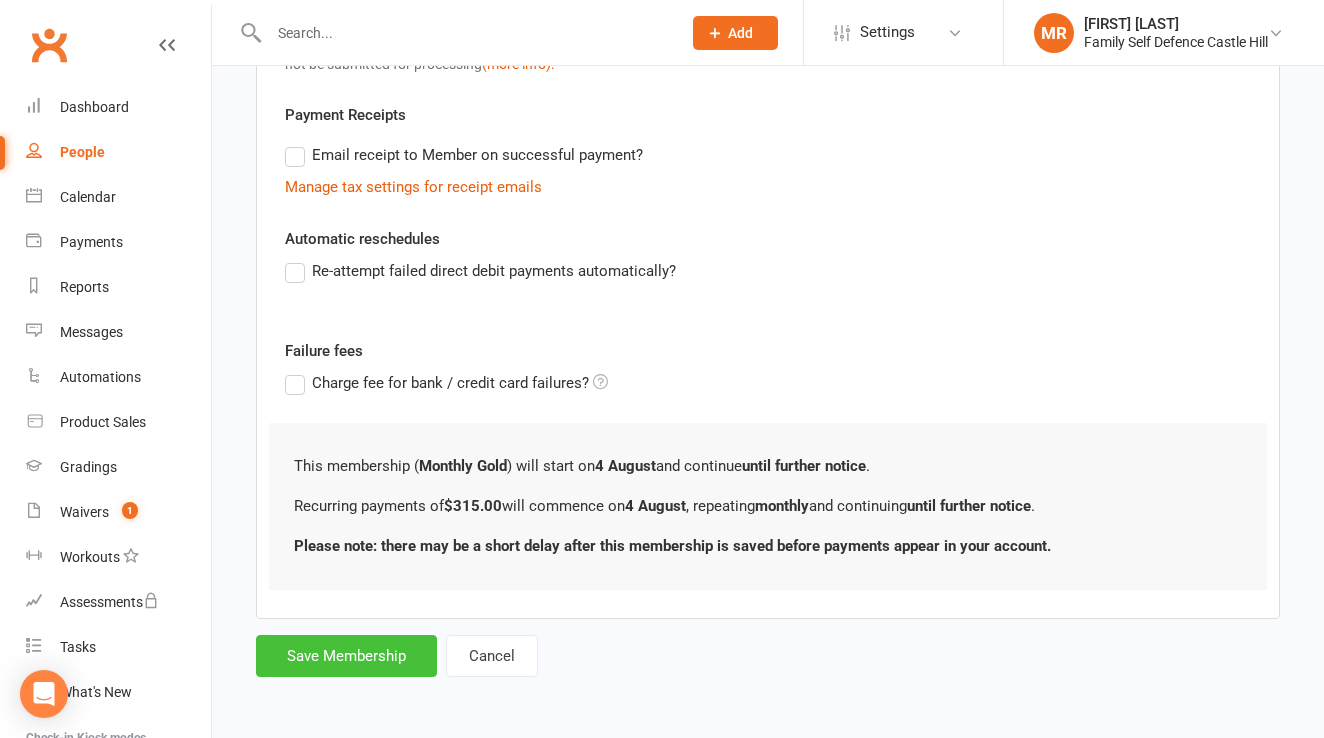 click on "Save Membership" at bounding box center (346, 656) 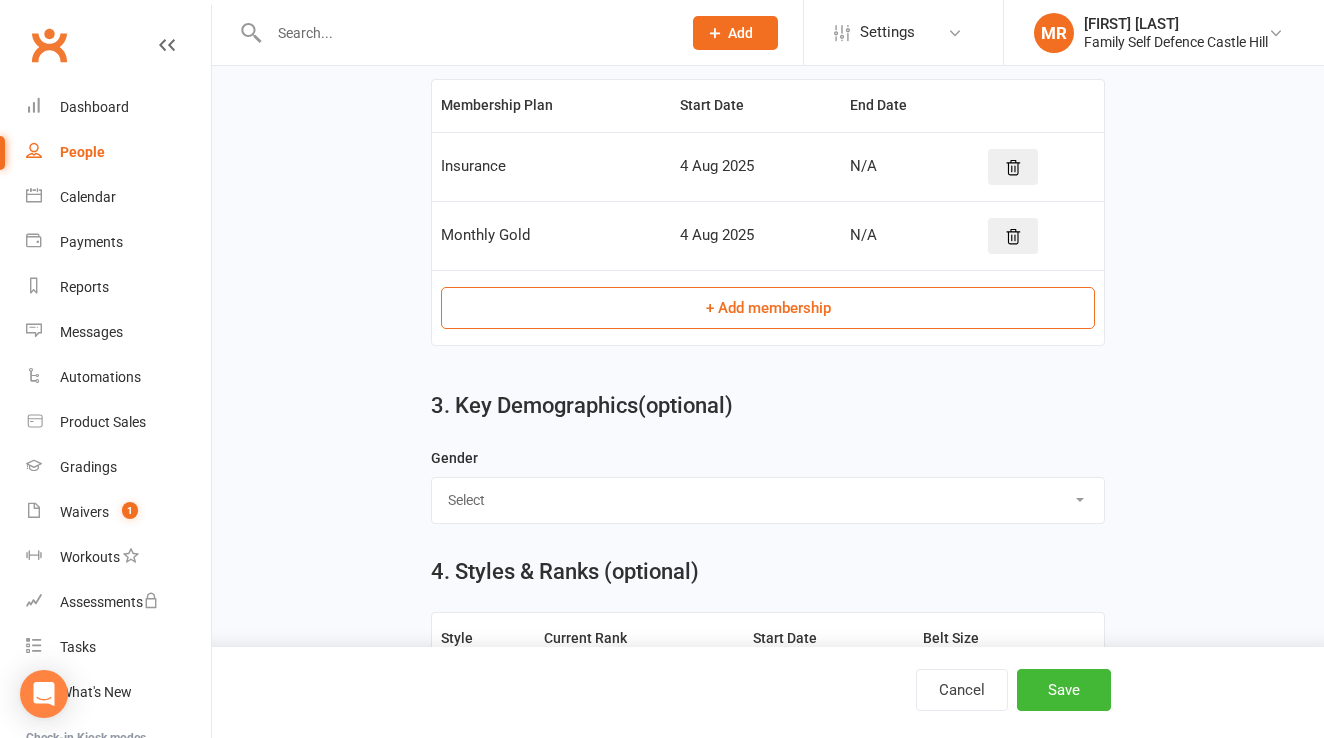 scroll, scrollTop: 1112, scrollLeft: 0, axis: vertical 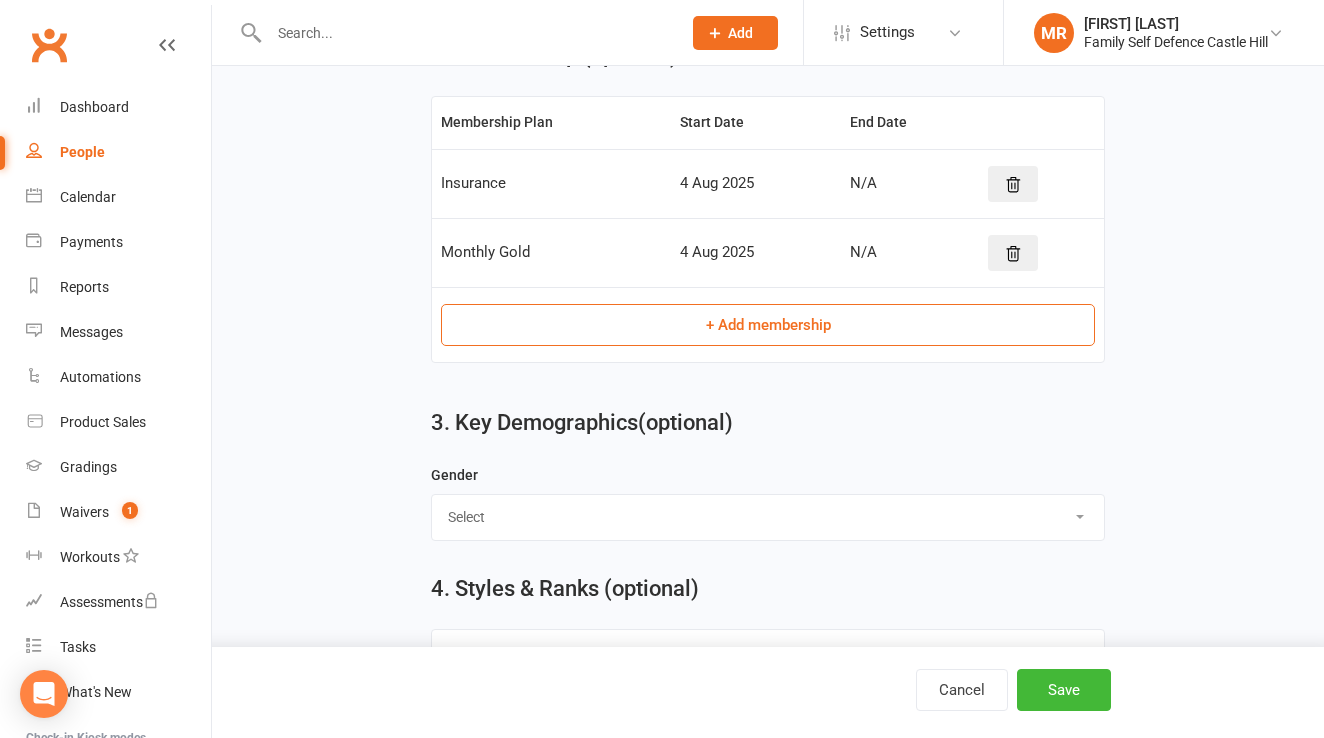 select on "Female" 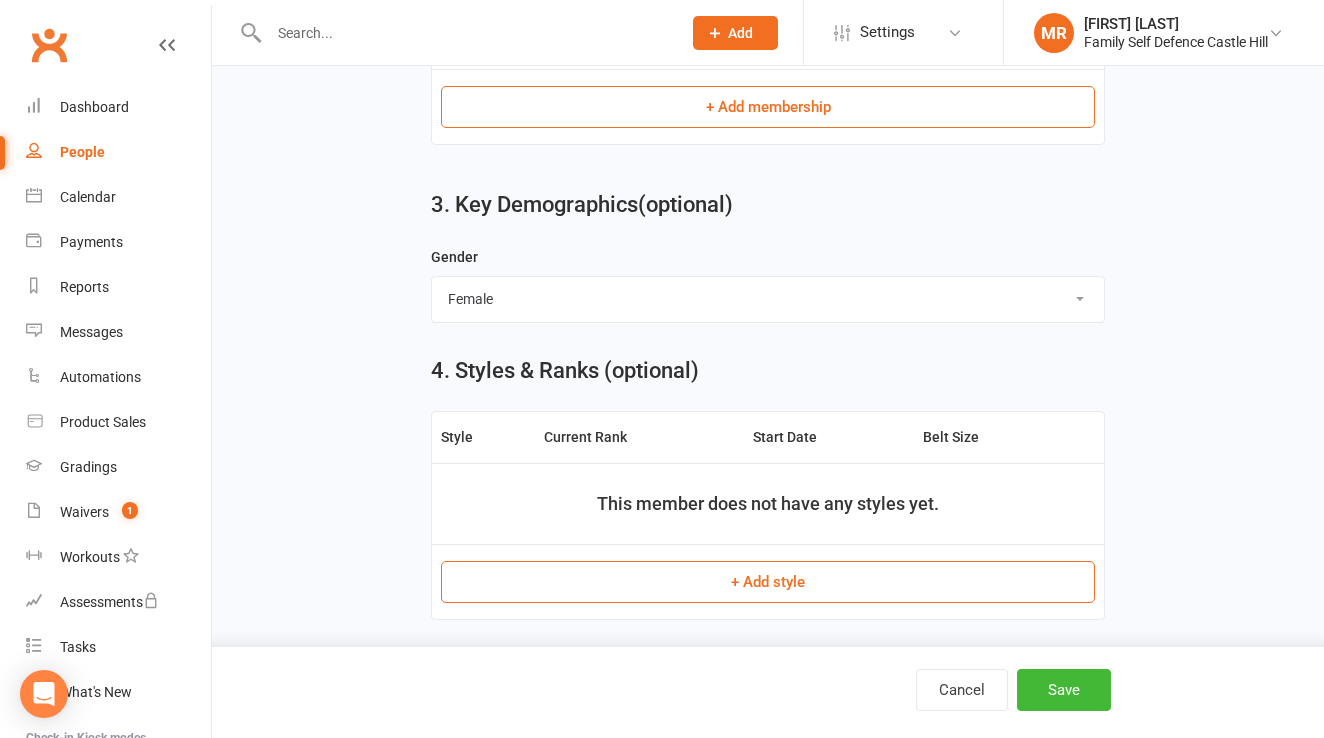 scroll, scrollTop: 1349, scrollLeft: 0, axis: vertical 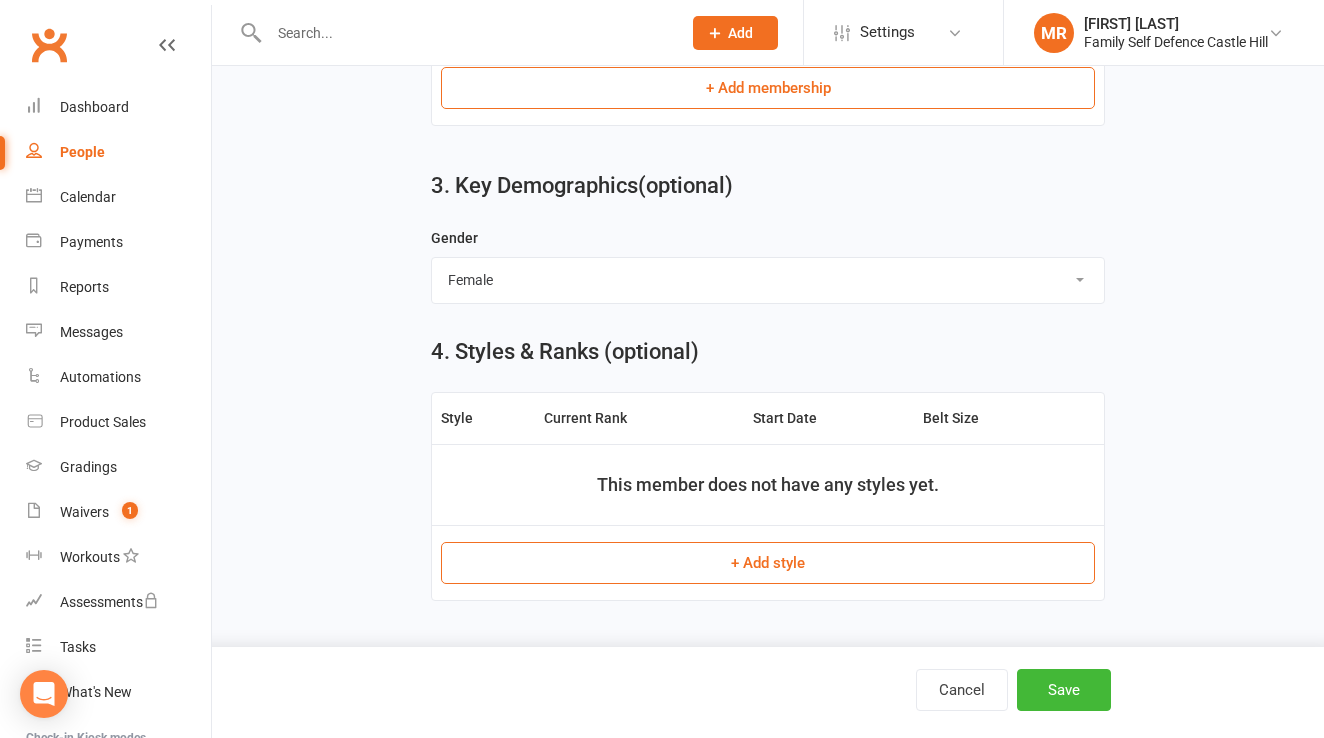 click on "+ Add style" at bounding box center [768, 563] 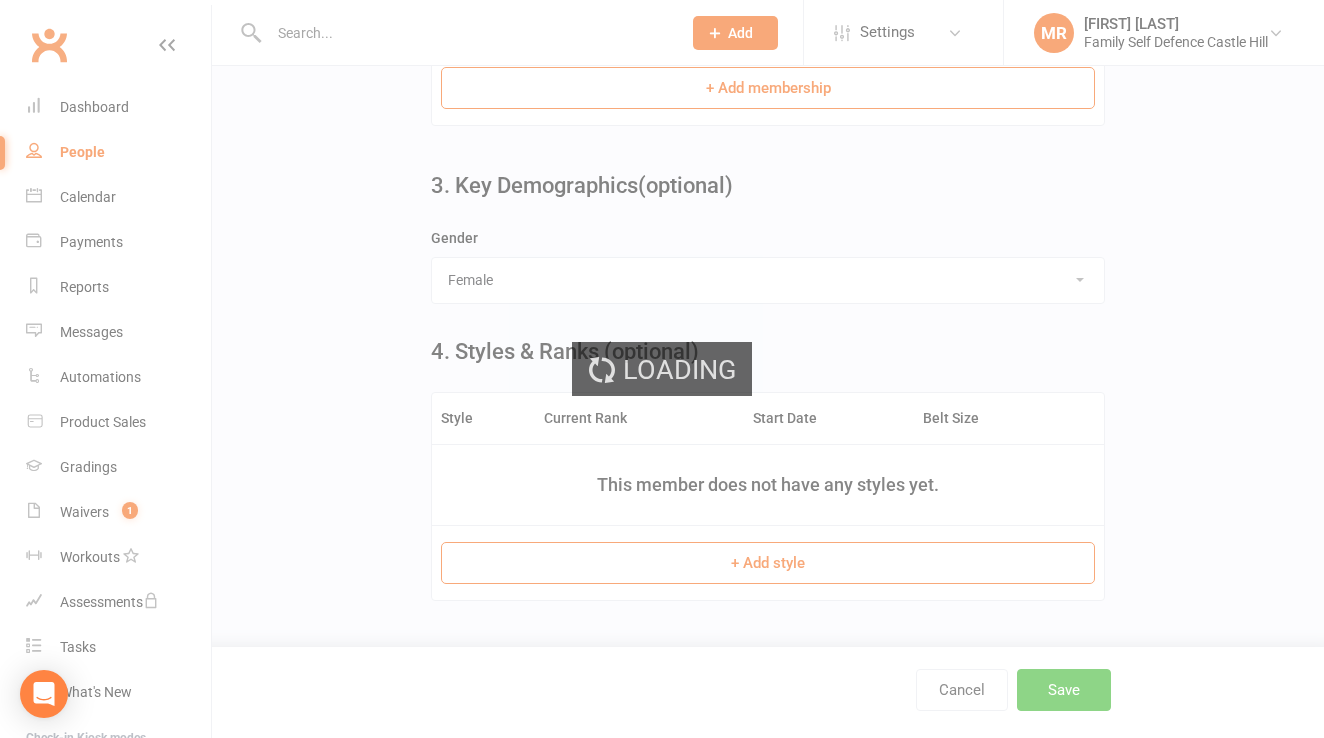 scroll, scrollTop: 0, scrollLeft: 0, axis: both 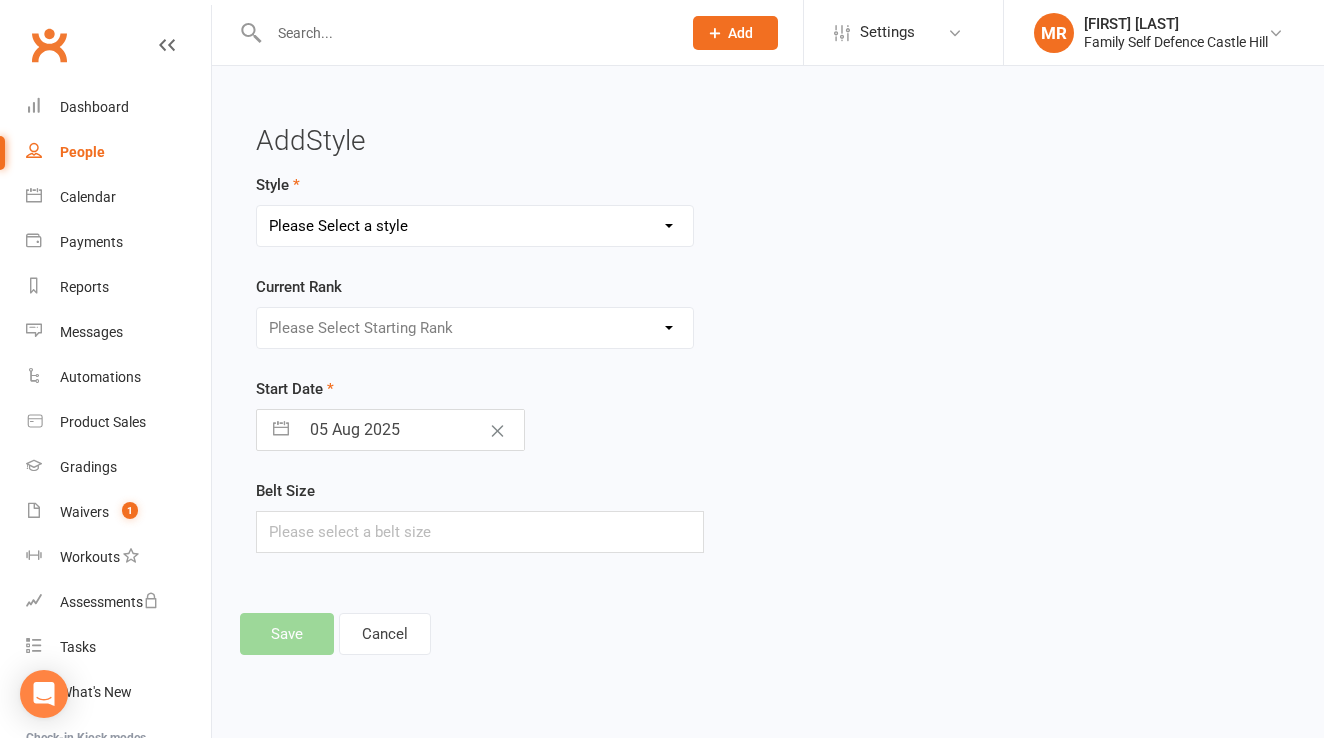 select on "434" 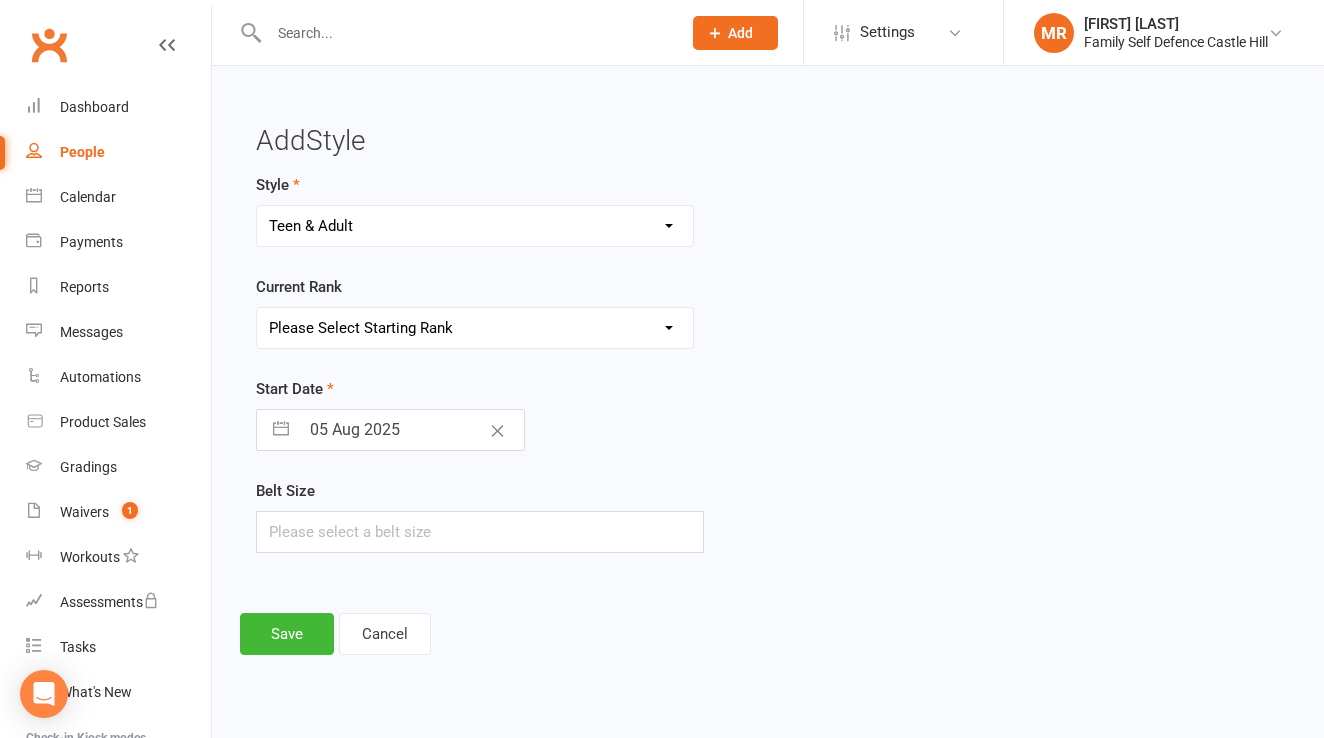select on "4181" 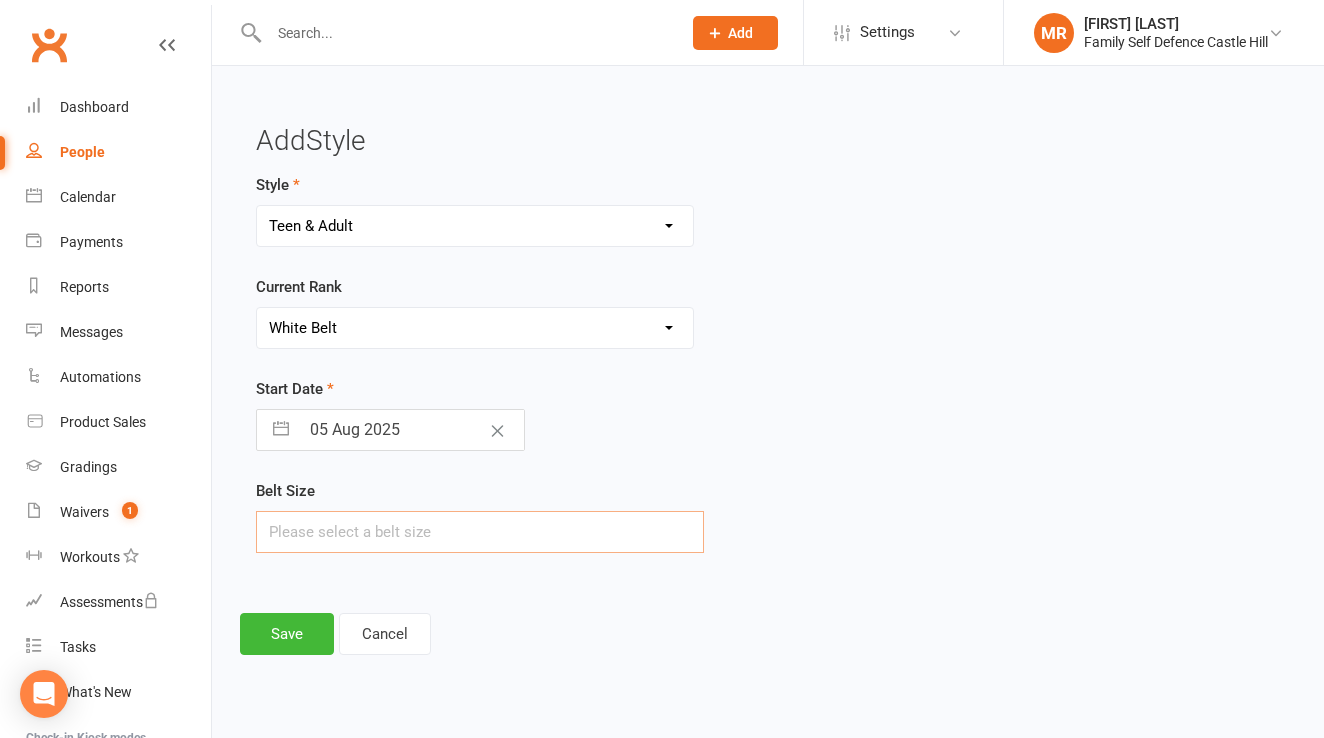 click at bounding box center [480, 532] 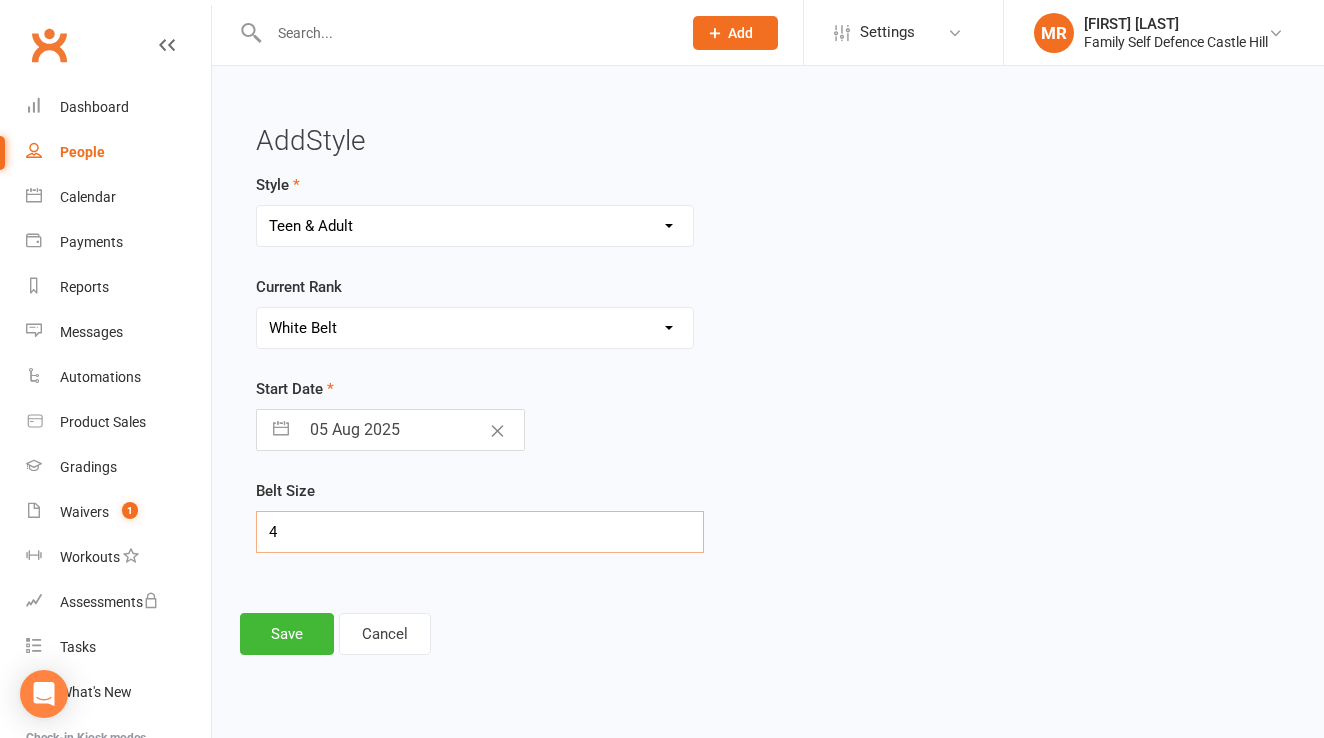 type on "4" 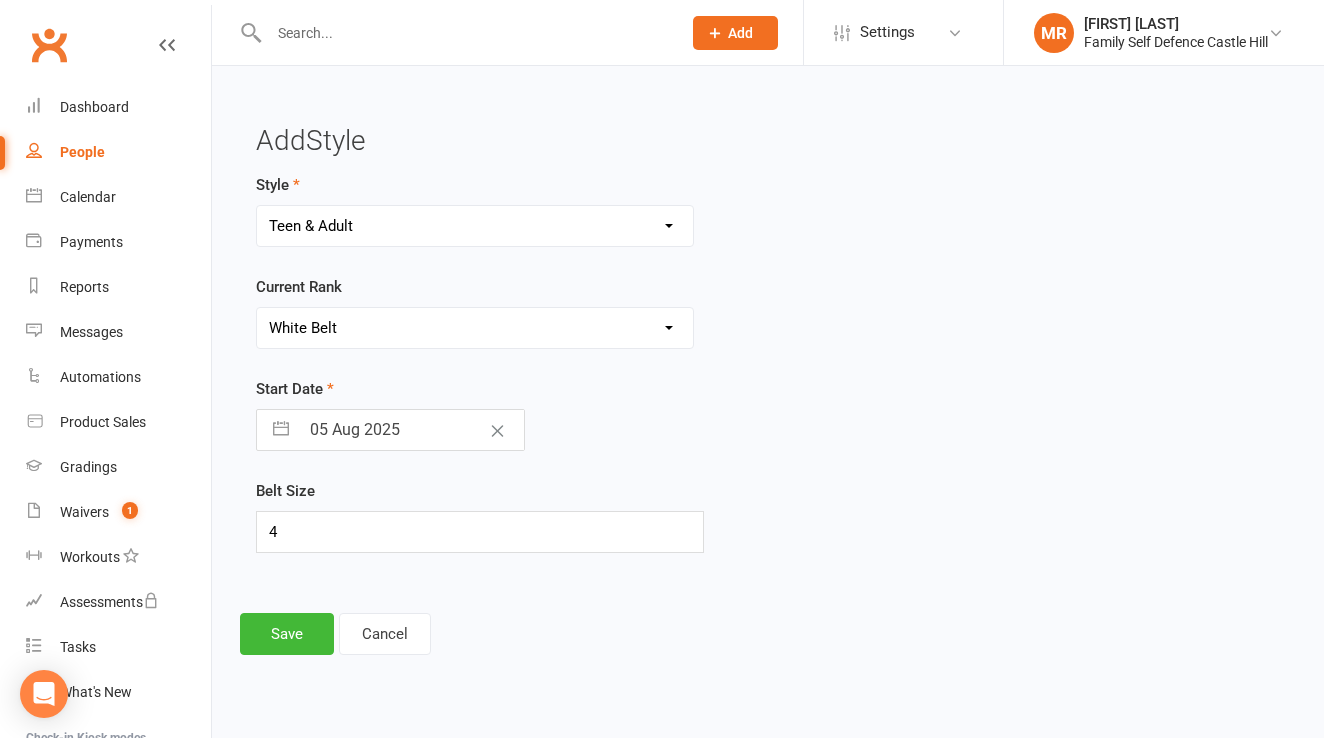 select on "6" 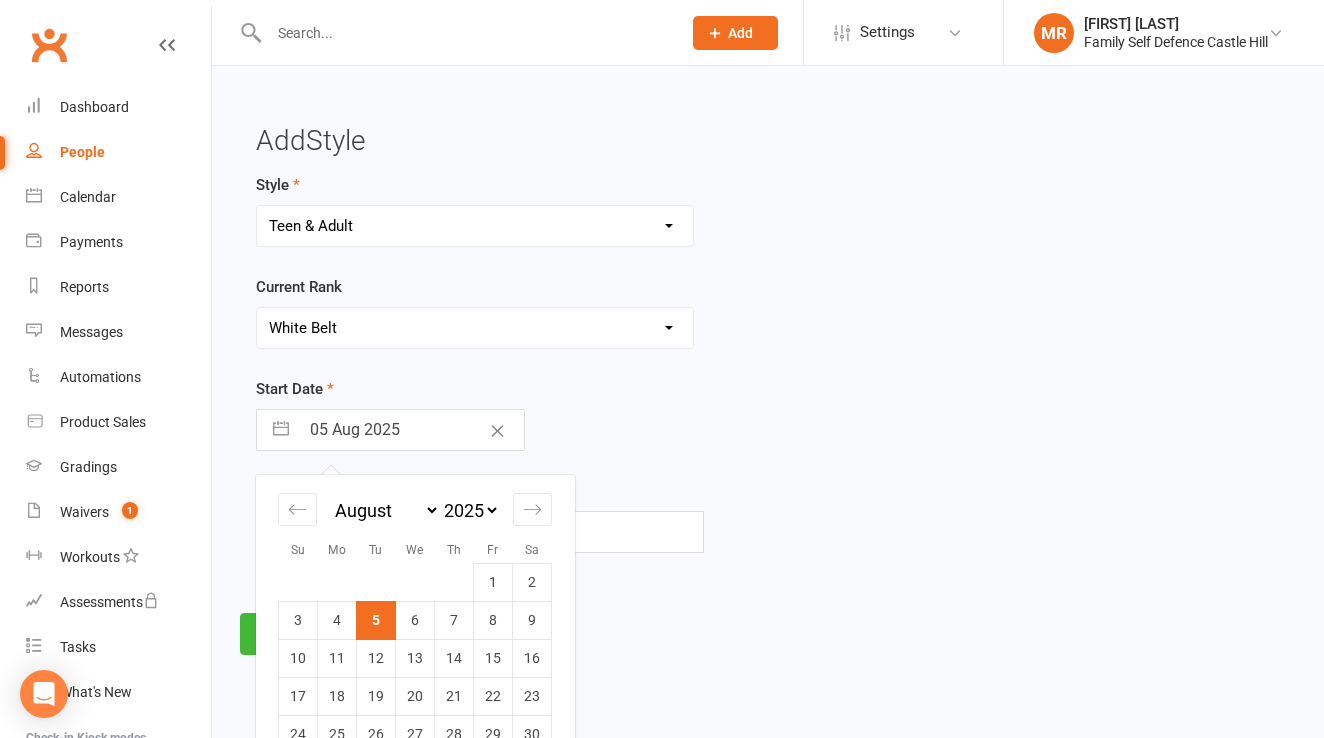 click on "05 Aug 2025" at bounding box center (411, 430) 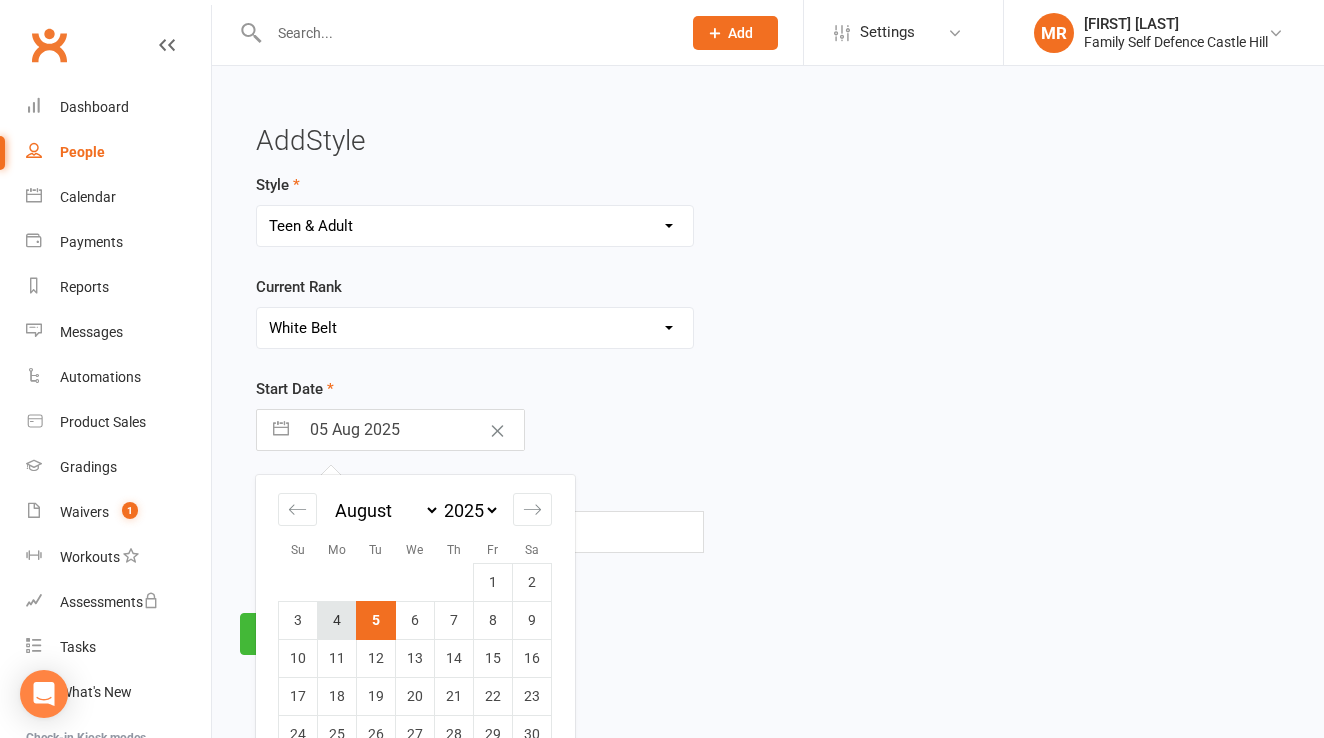 click on "4" at bounding box center [337, 620] 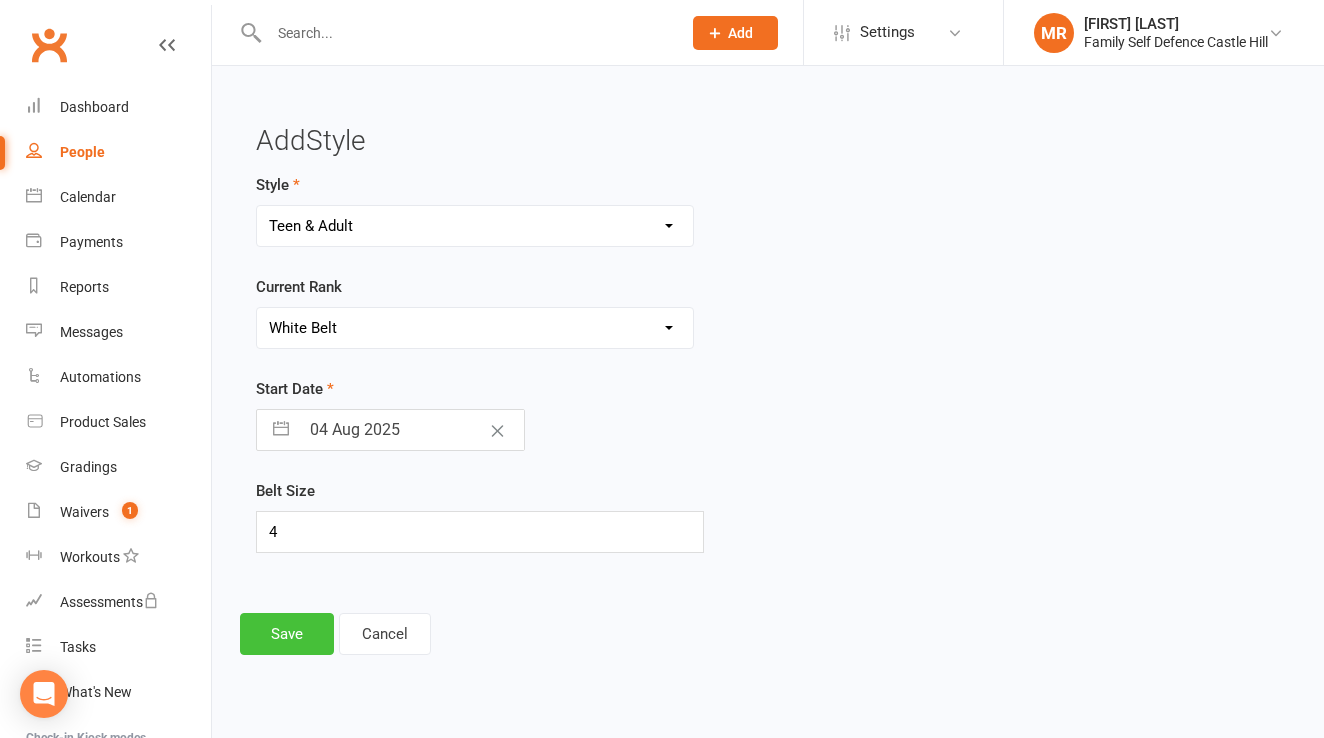 click on "Save" at bounding box center (287, 634) 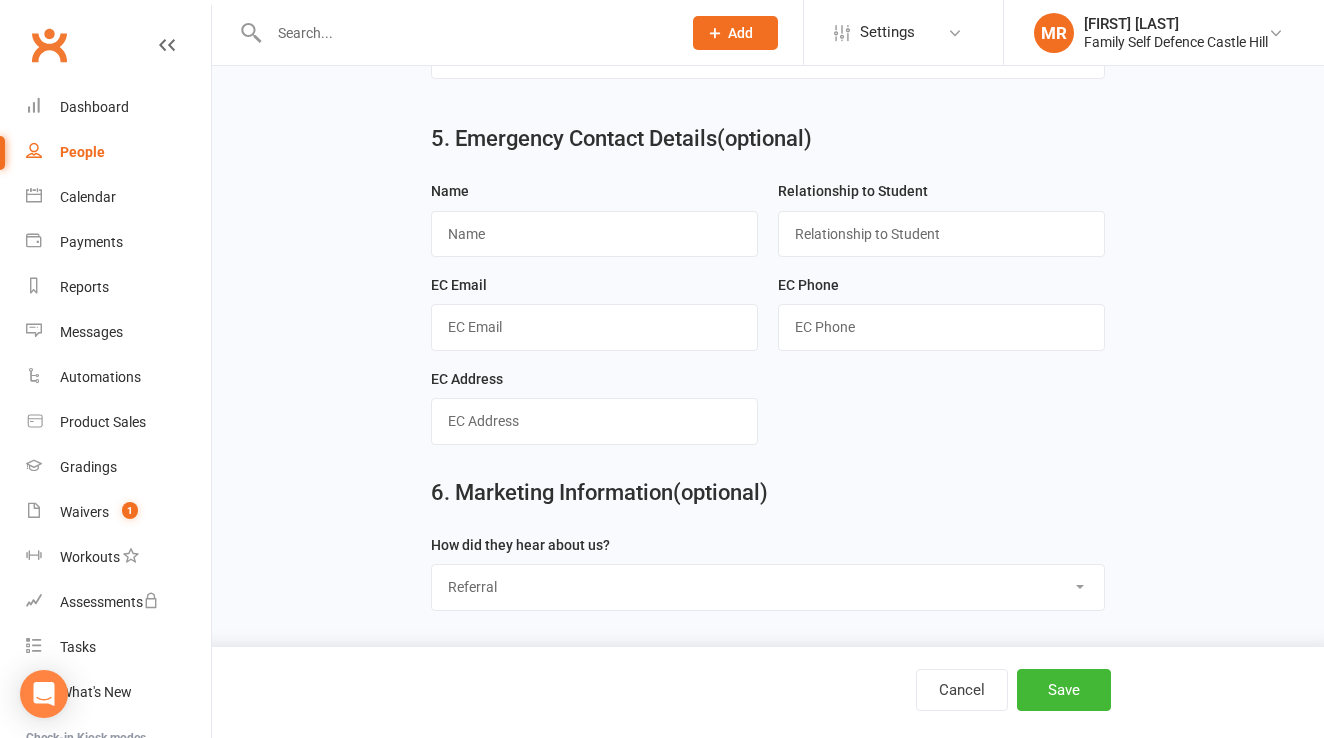 scroll, scrollTop: 1868, scrollLeft: 0, axis: vertical 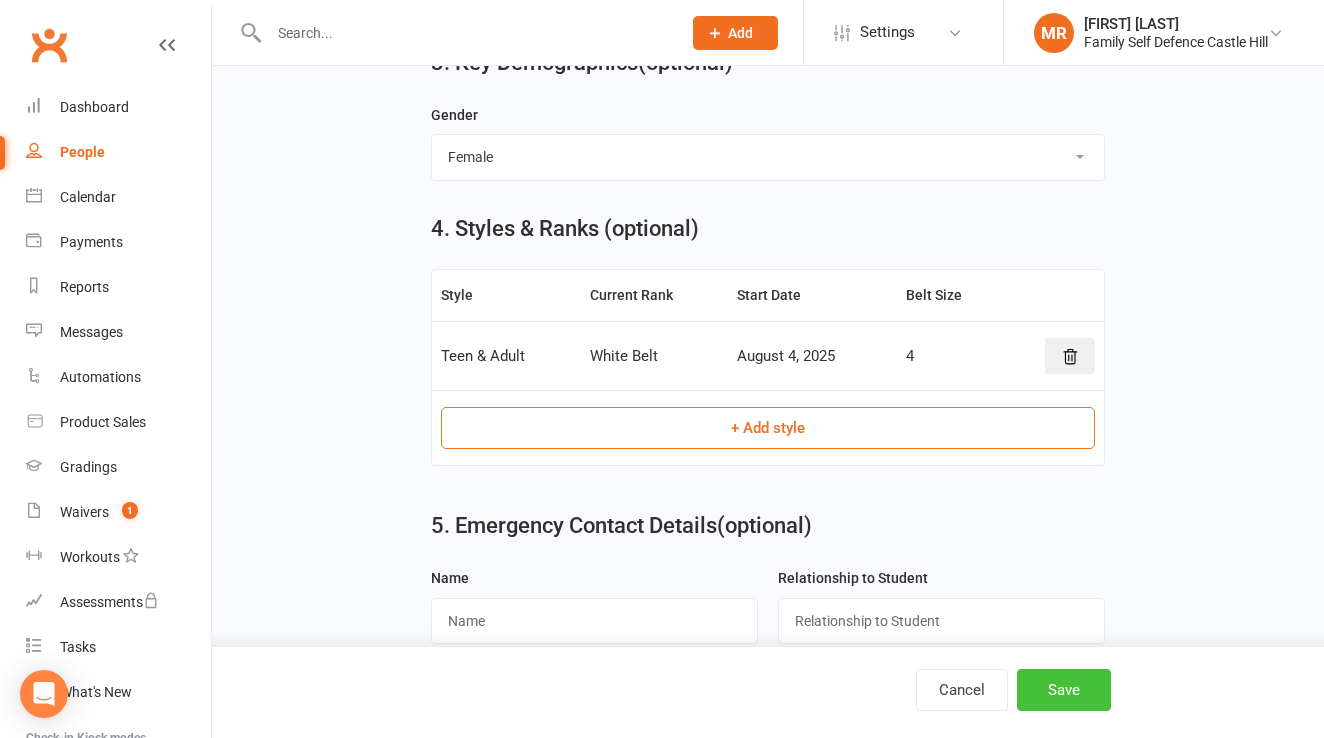 click on "Save" at bounding box center (1064, 690) 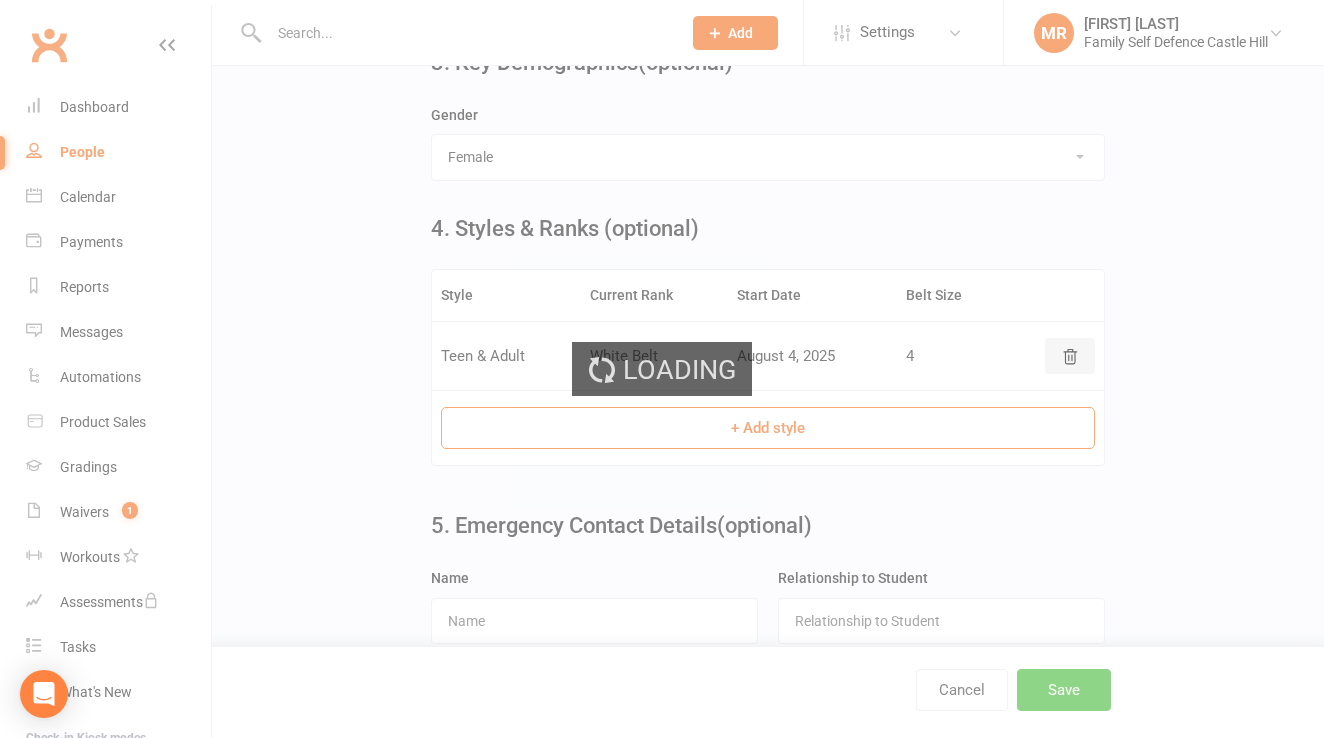 scroll, scrollTop: 0, scrollLeft: 0, axis: both 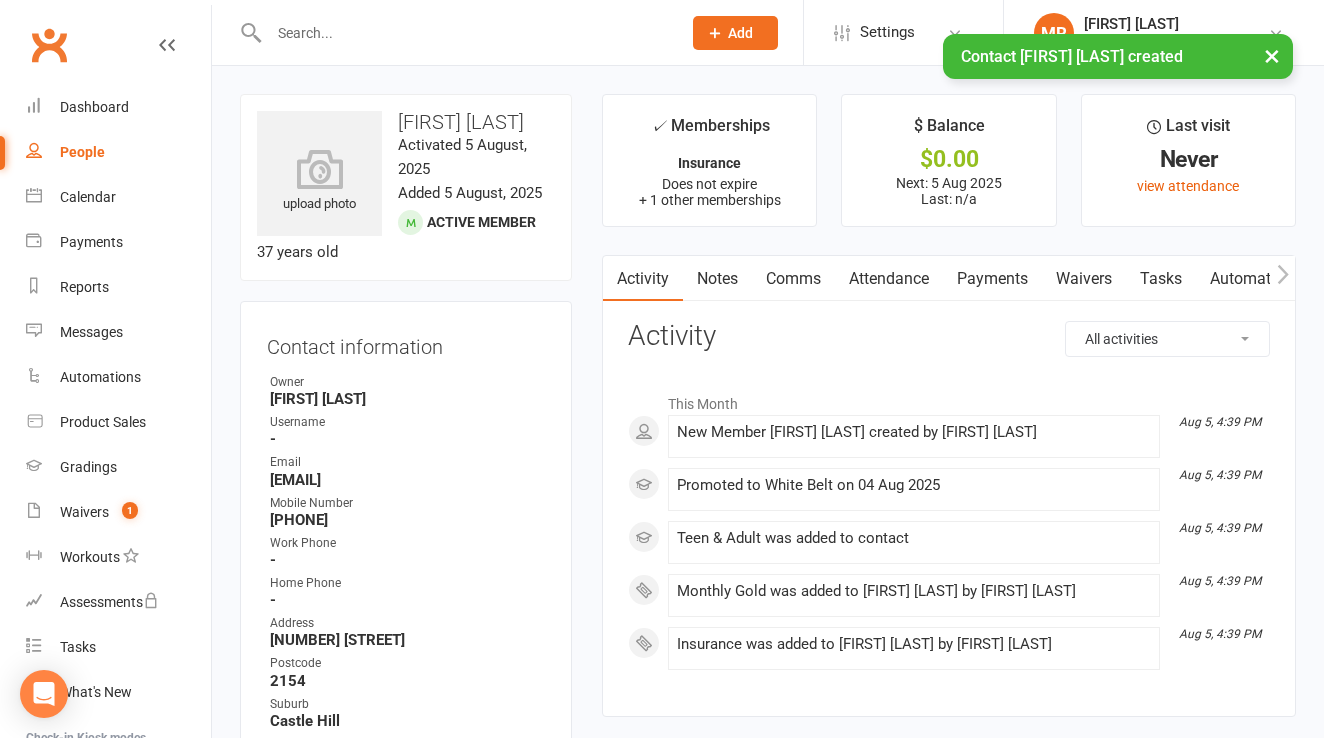 click on "Payments" at bounding box center (992, 279) 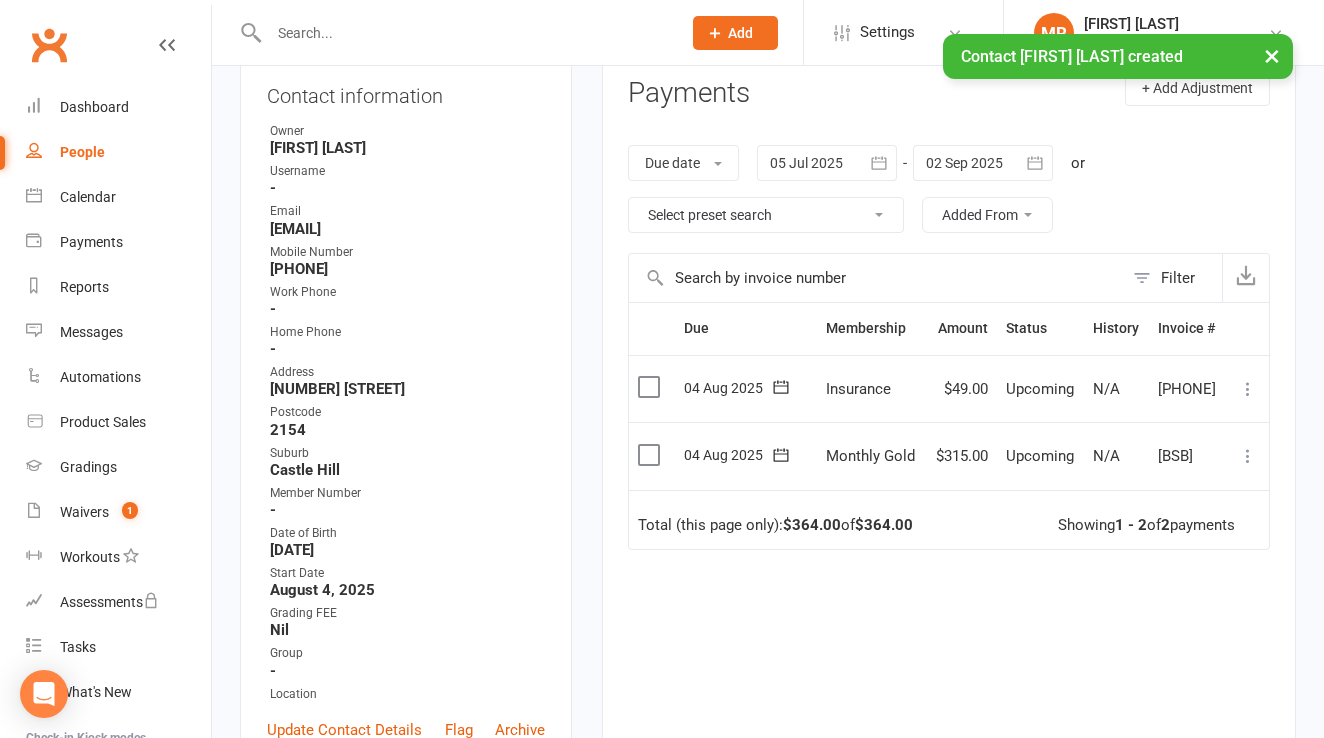 scroll, scrollTop: 245, scrollLeft: 0, axis: vertical 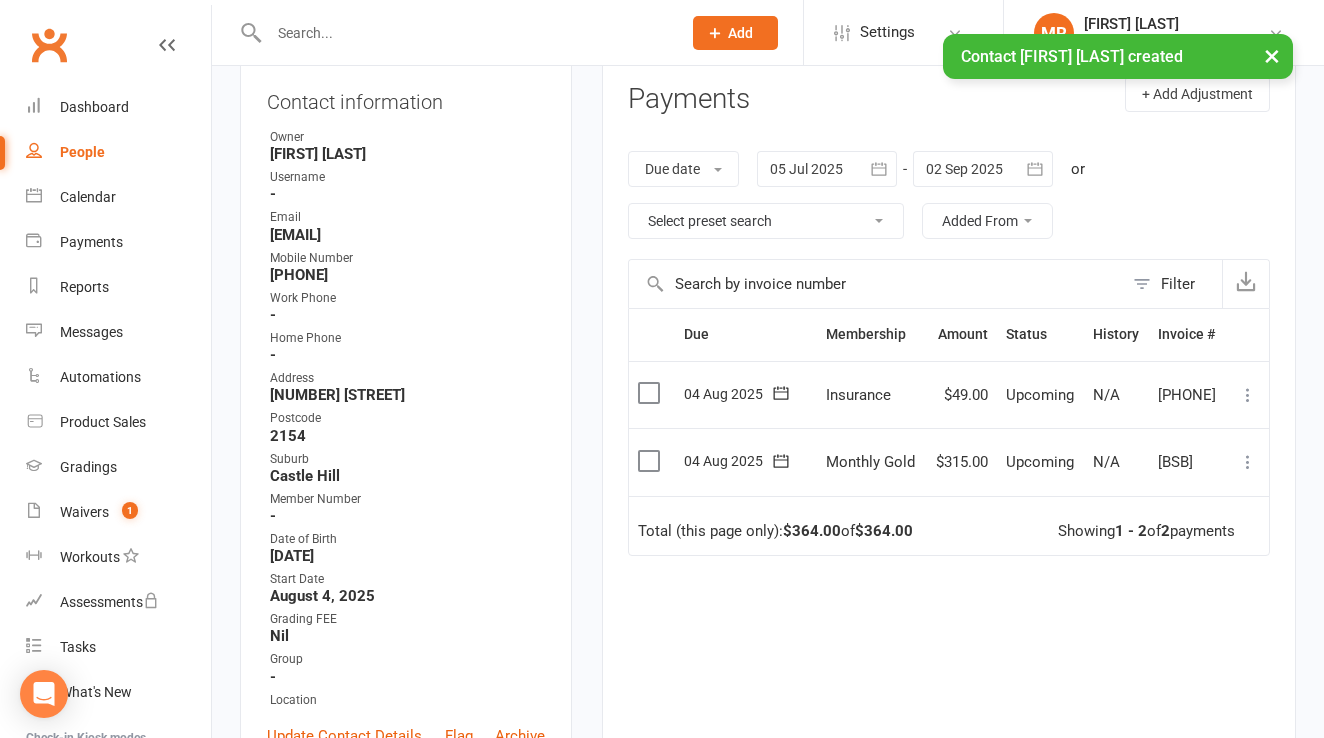 click at bounding box center (1248, 462) 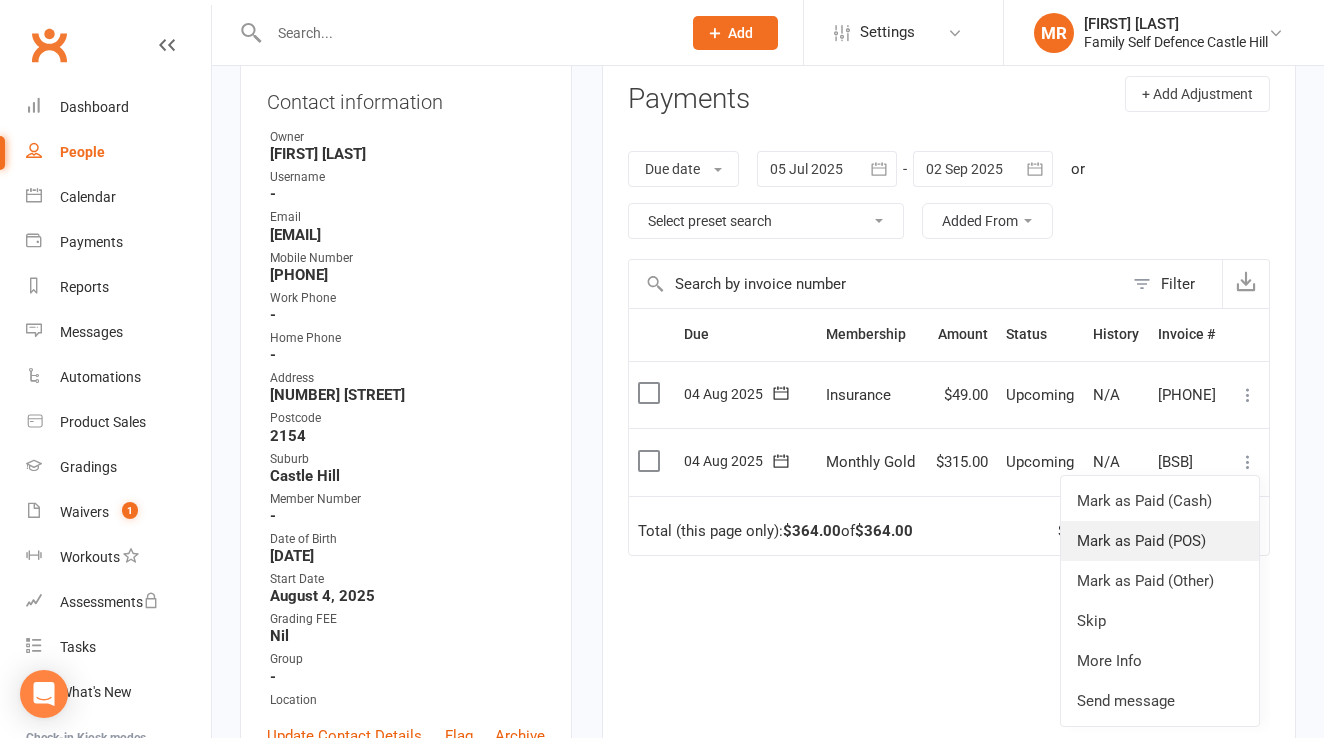 click on "Mark as Paid (POS)" at bounding box center (1160, 541) 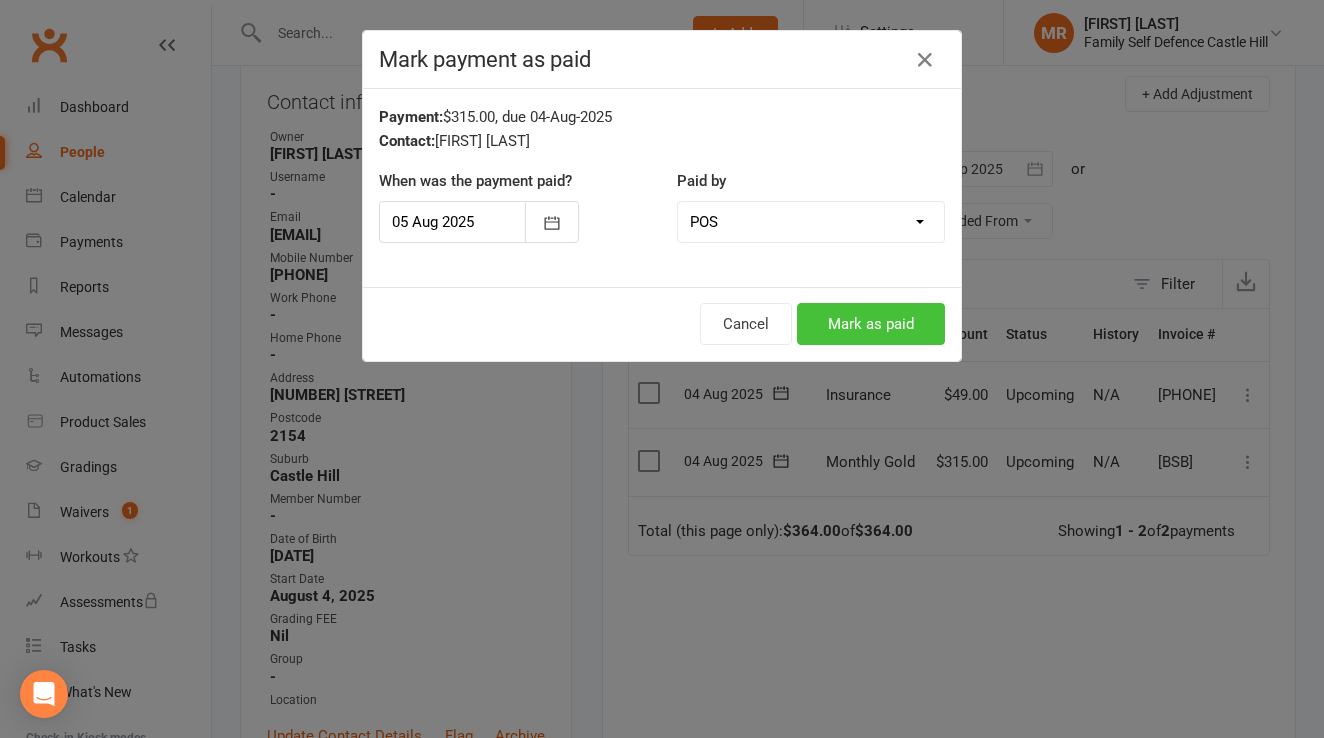 click on "Mark as paid" at bounding box center [871, 324] 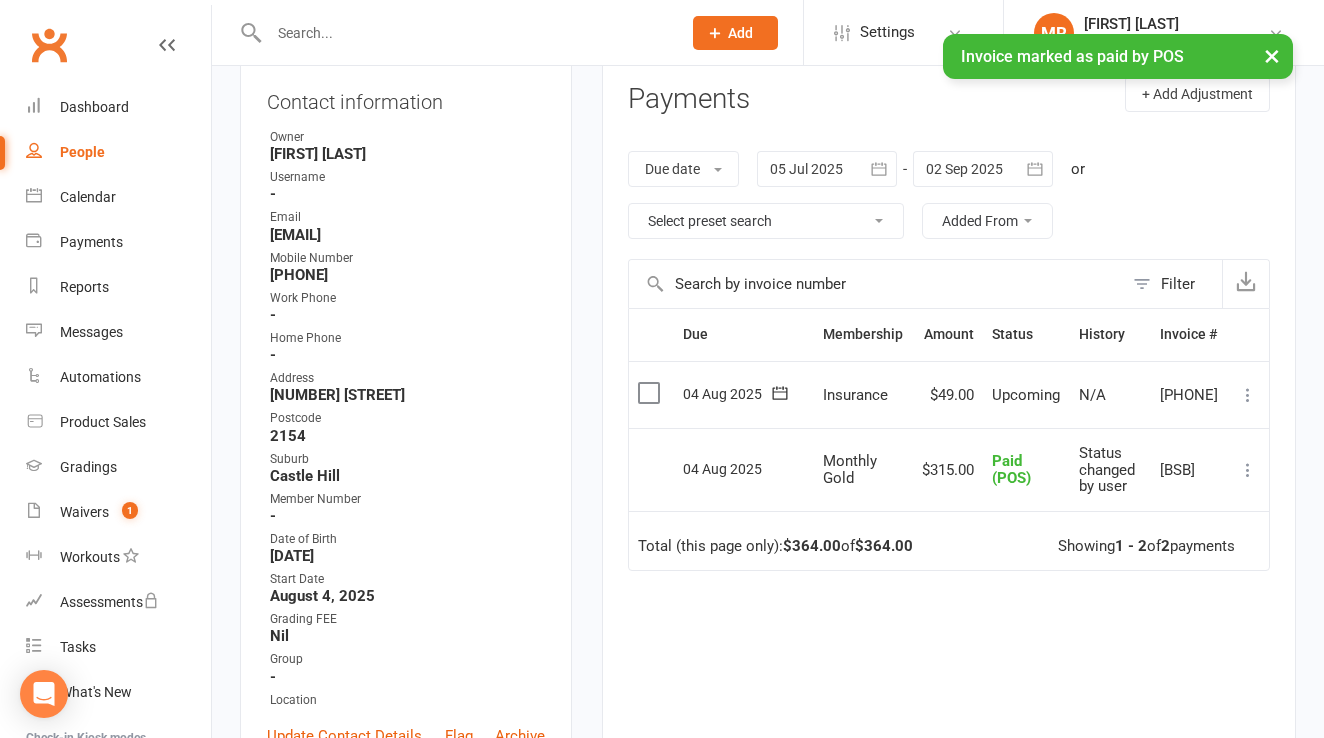 click at bounding box center (1248, 395) 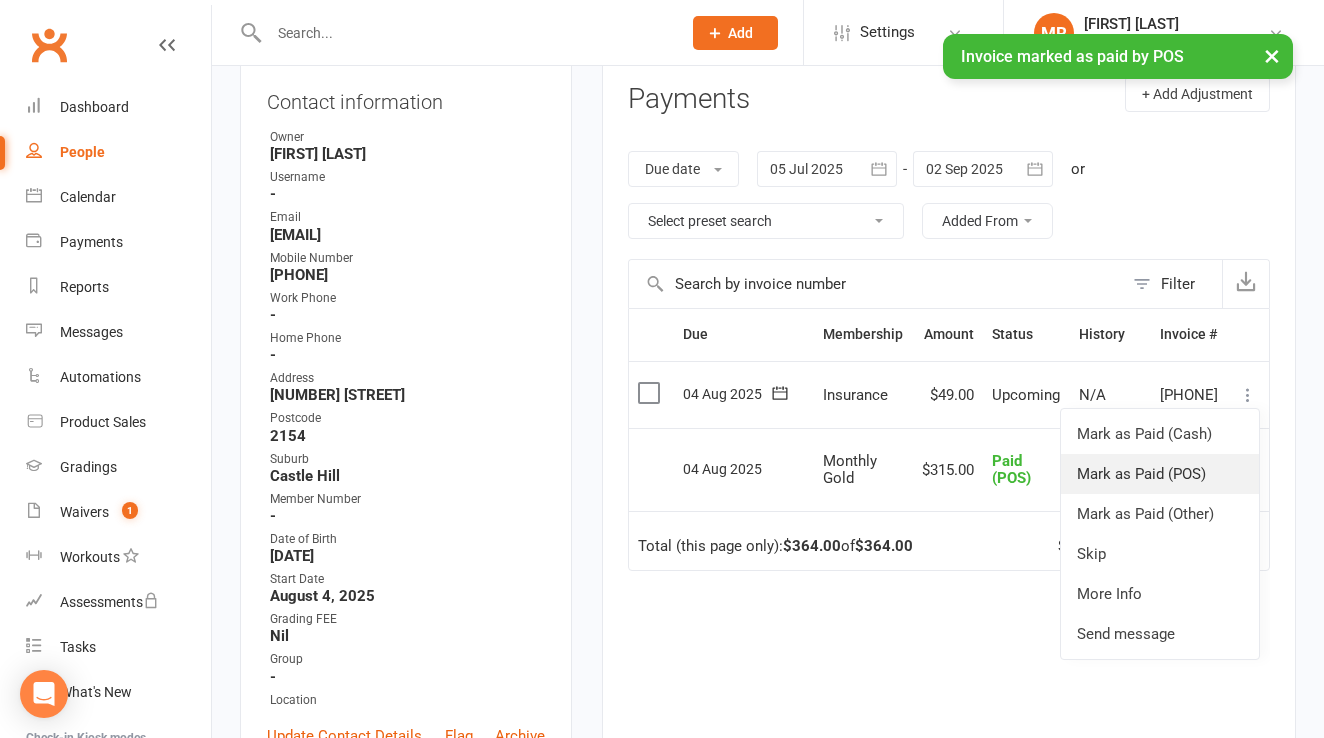 click on "Mark as Paid (POS)" at bounding box center [1160, 474] 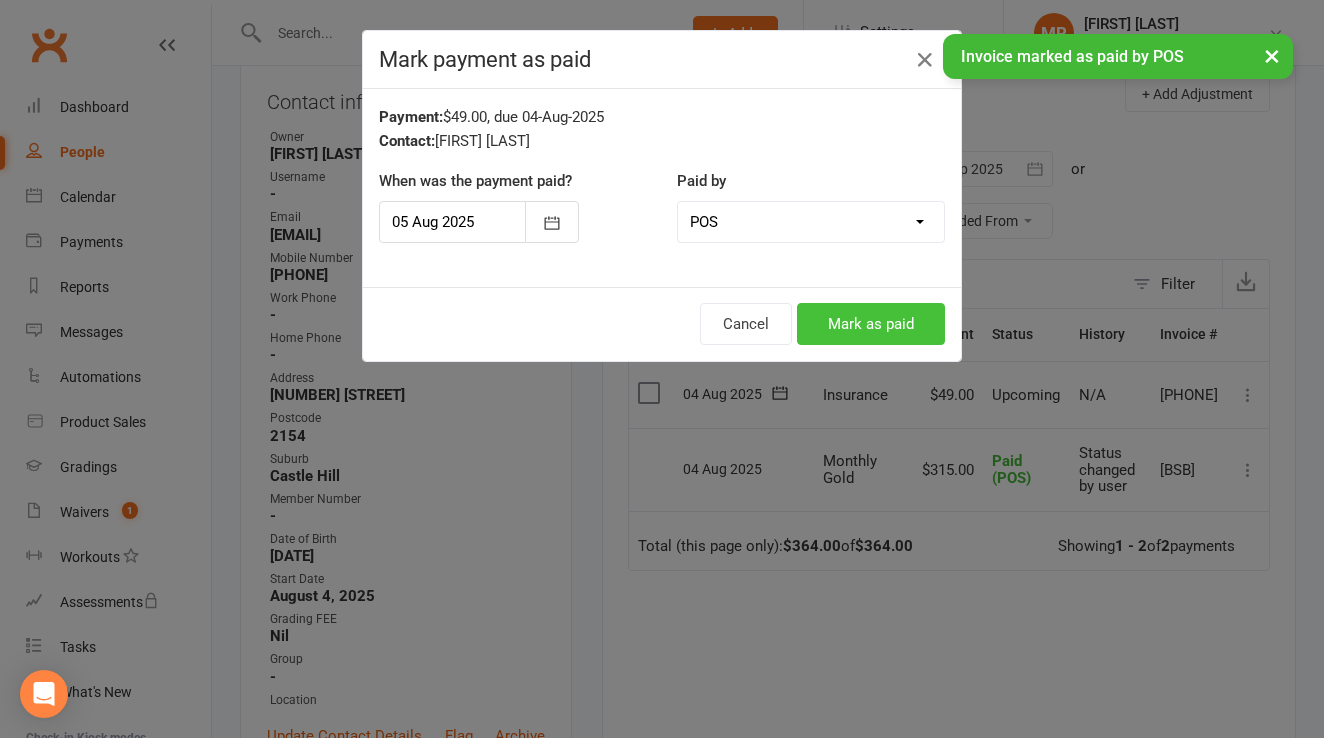 click on "Mark as paid" at bounding box center (871, 324) 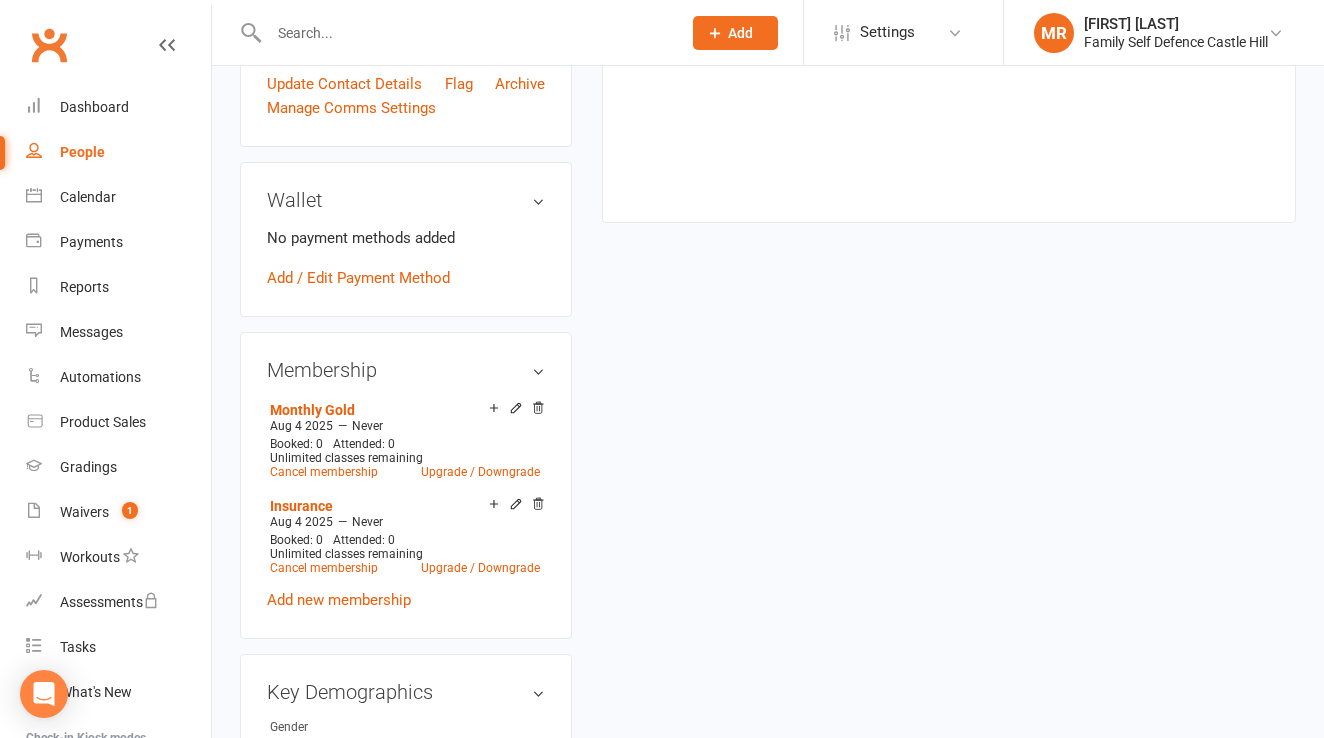 scroll, scrollTop: 915, scrollLeft: 0, axis: vertical 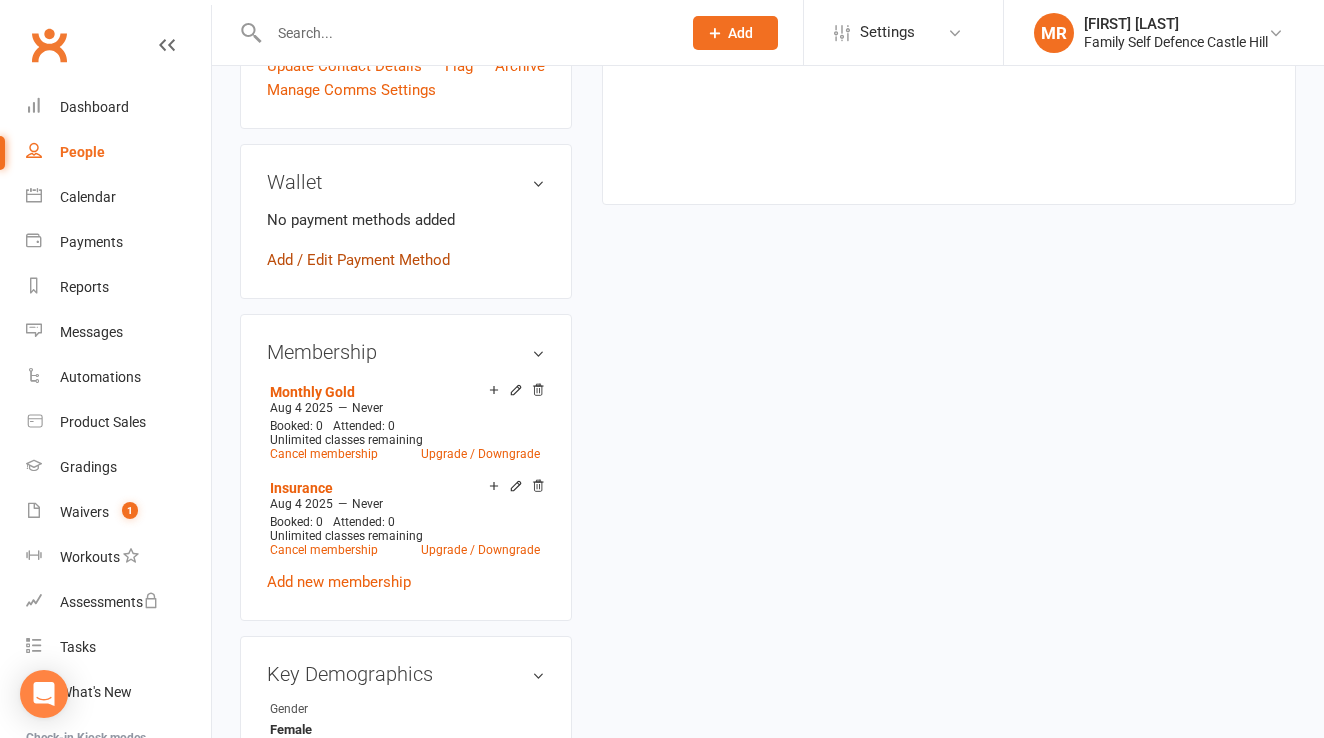 click on "Add / Edit Payment Method" at bounding box center [358, 260] 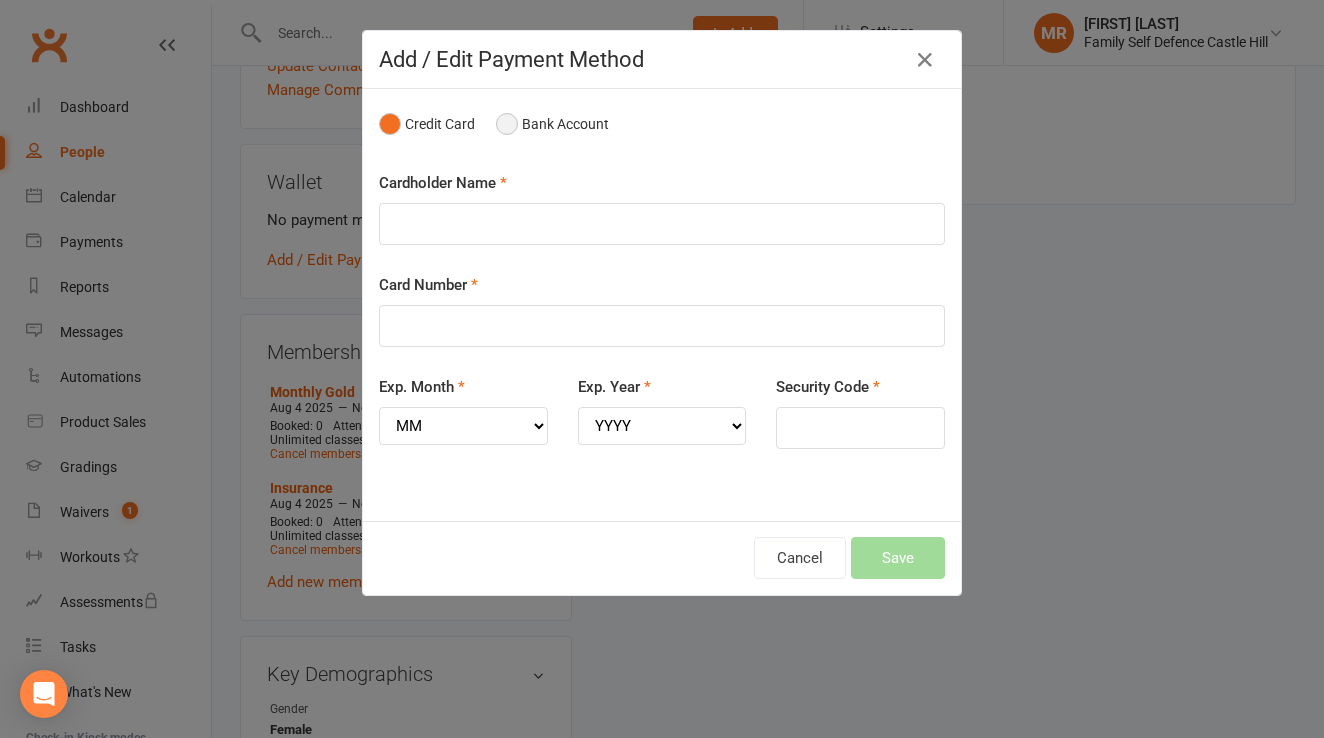 click on "Bank Account" at bounding box center [552, 124] 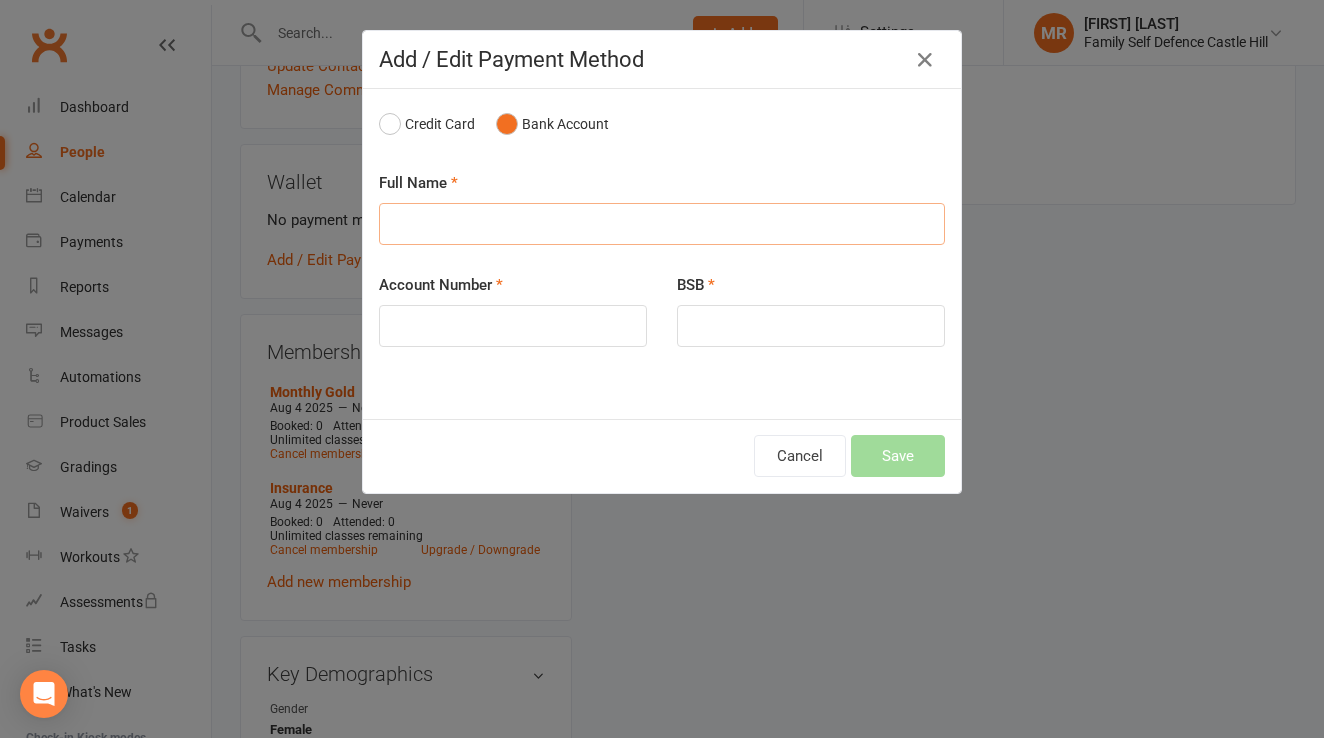 click at bounding box center [662, 224] 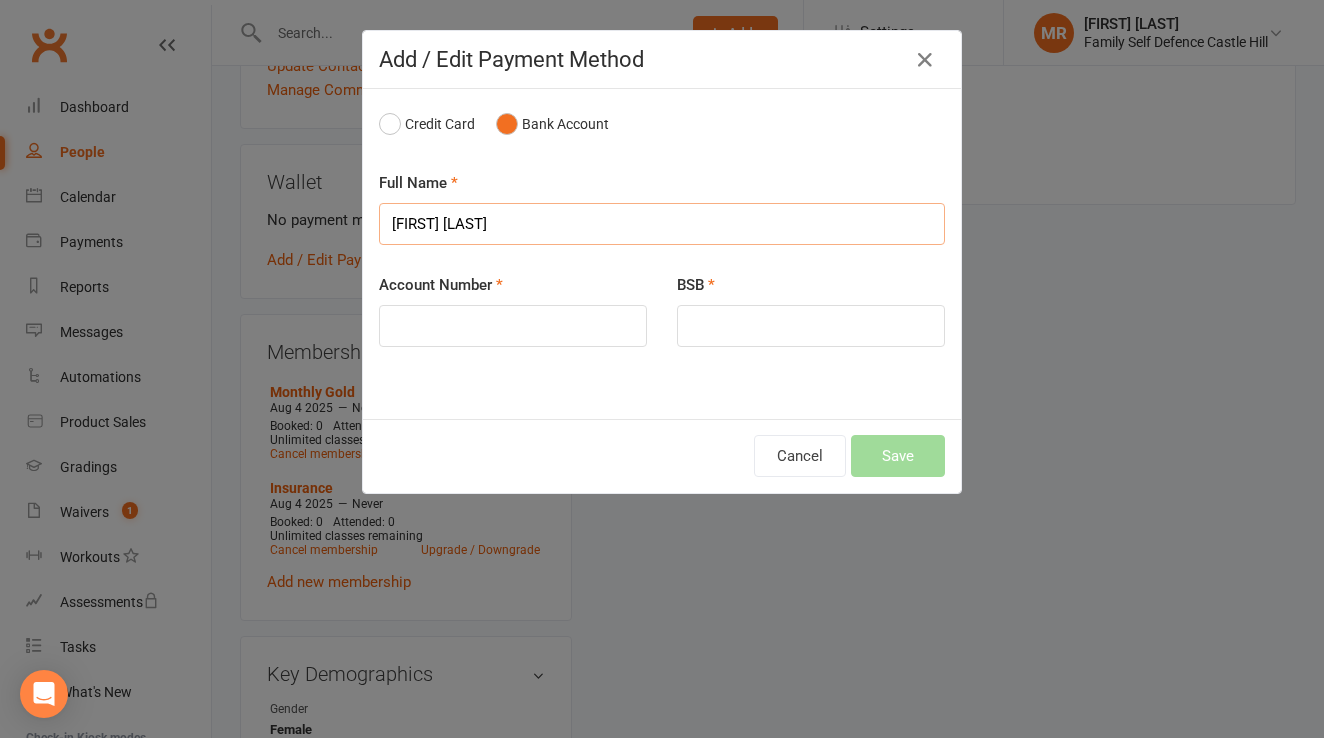 type on "[FIRST] [LAST]" 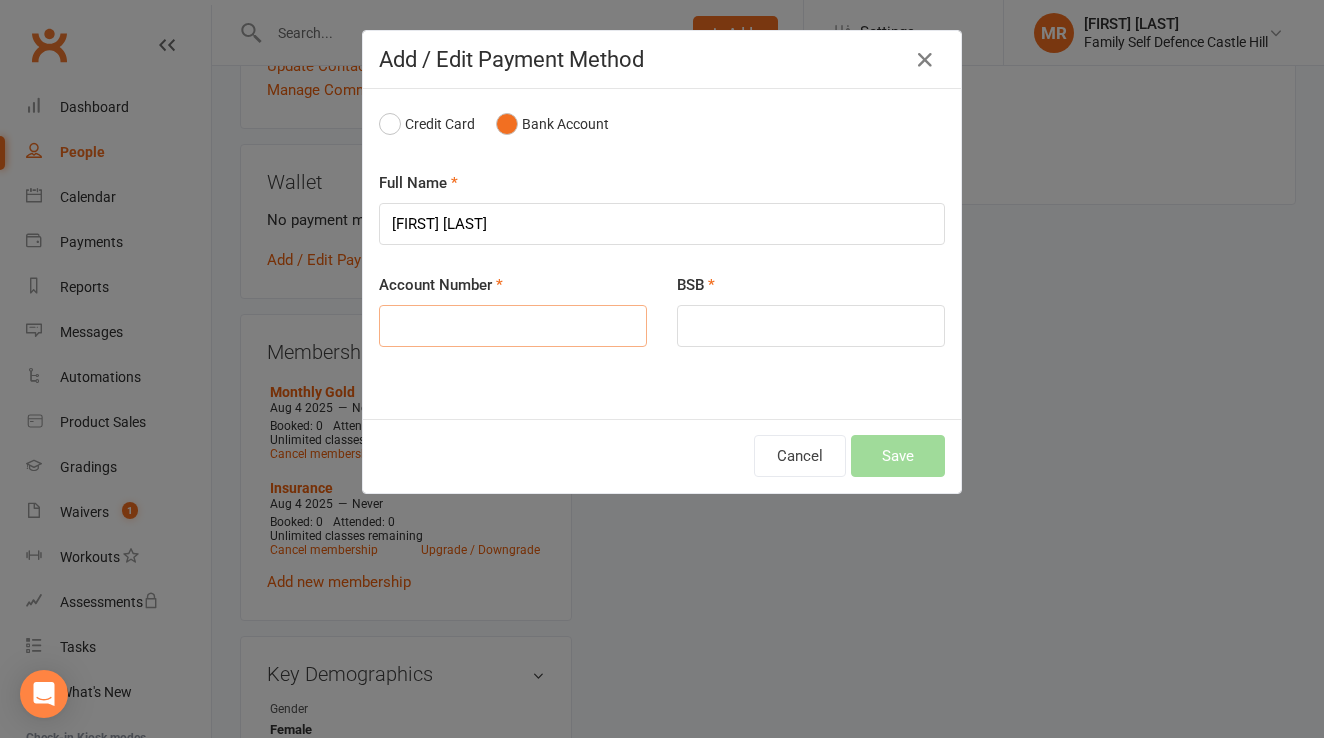 click at bounding box center [513, 326] 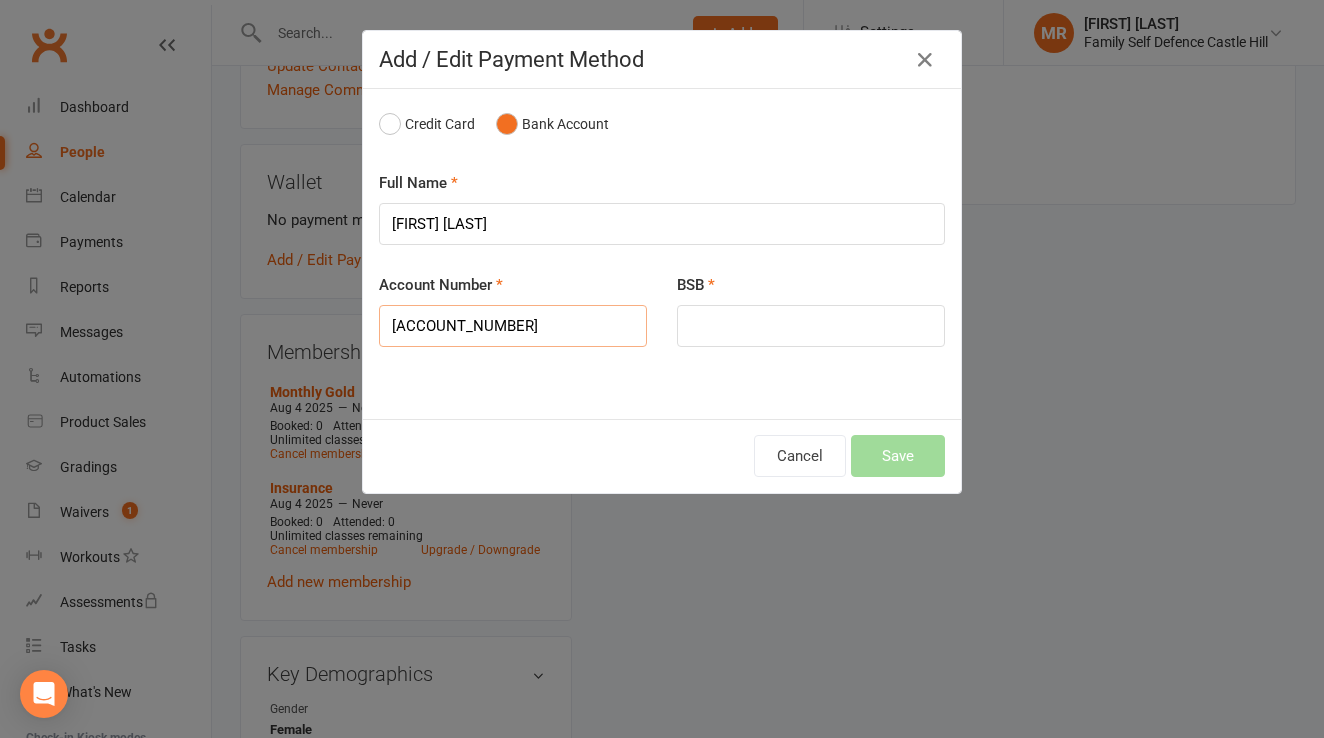 type on "[ACCOUNT_NUMBER]" 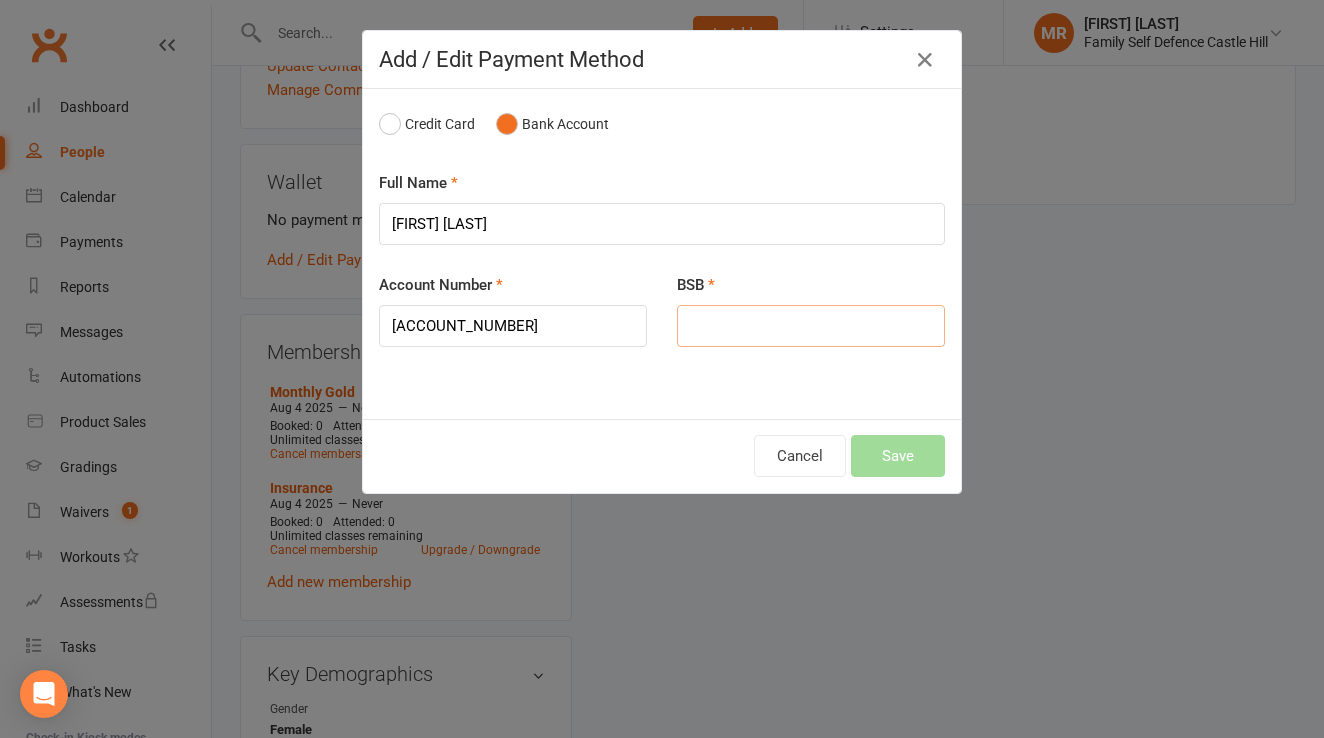 click at bounding box center (811, 326) 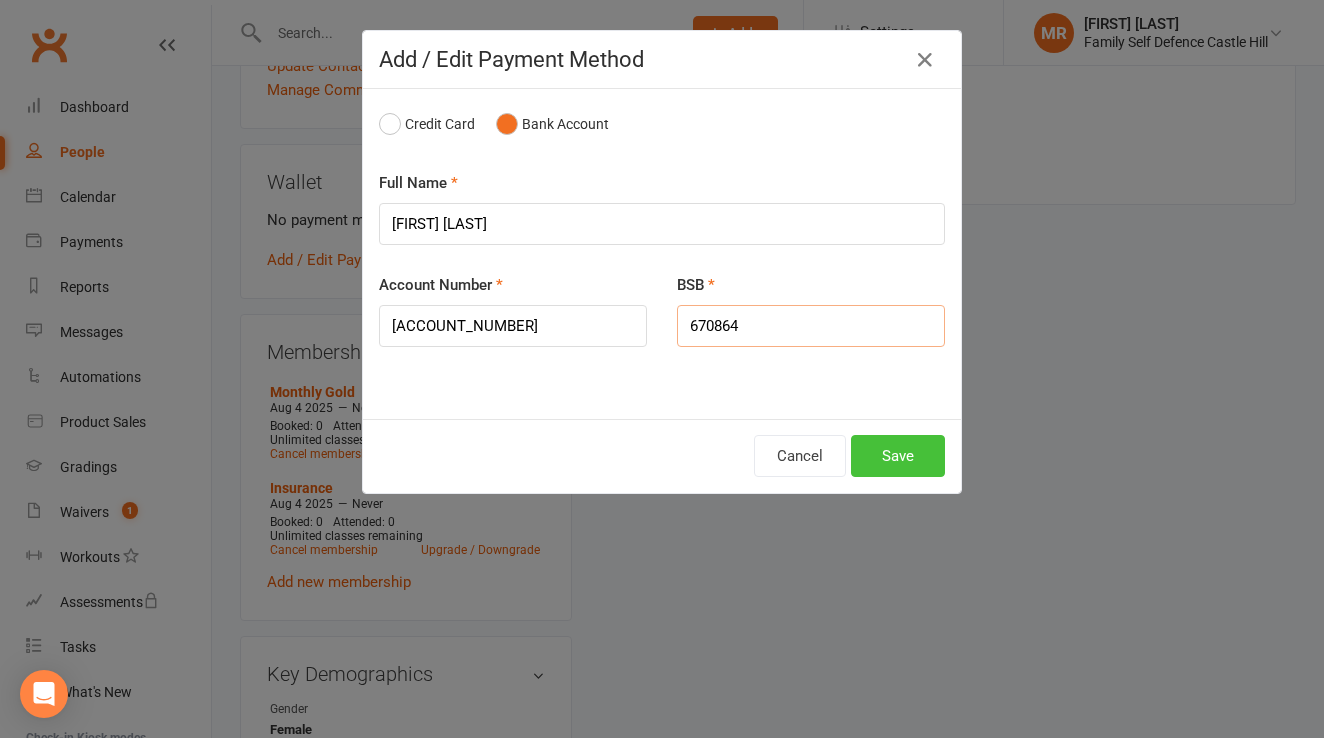 type on "670864" 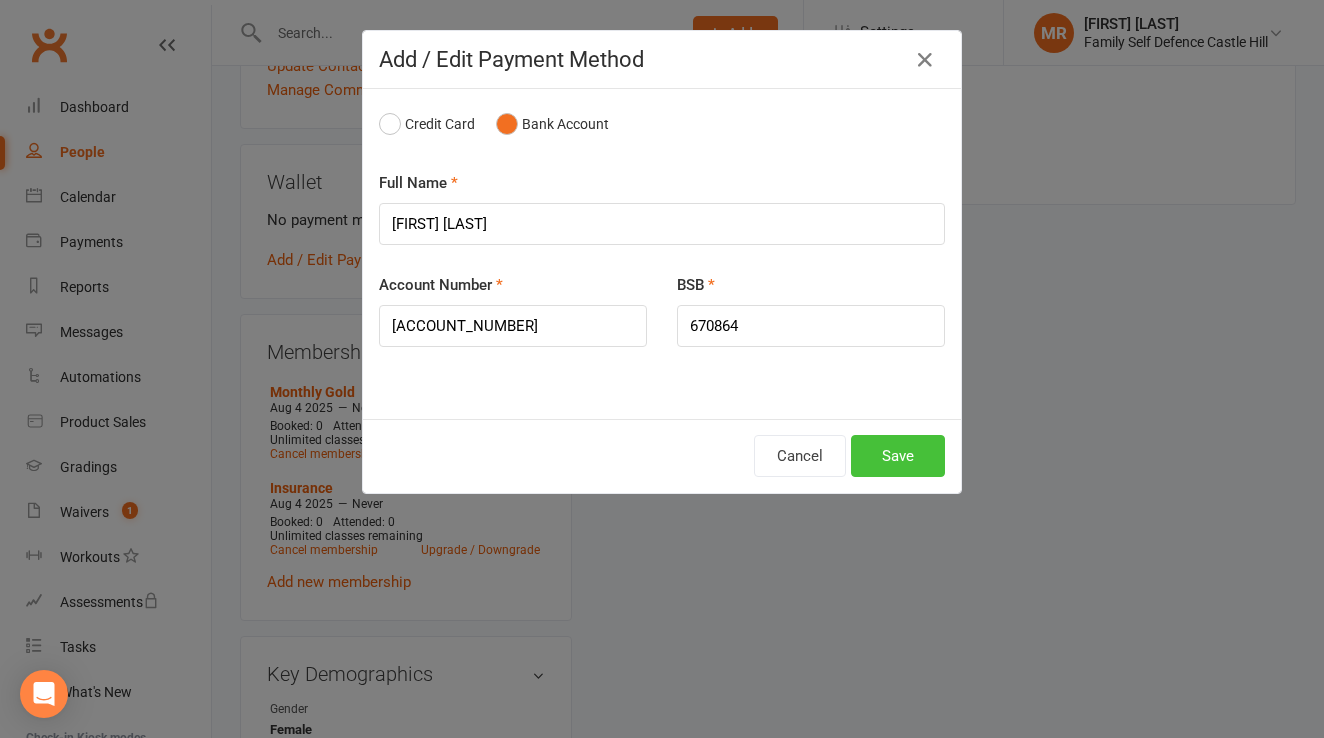click on "Save" at bounding box center [898, 456] 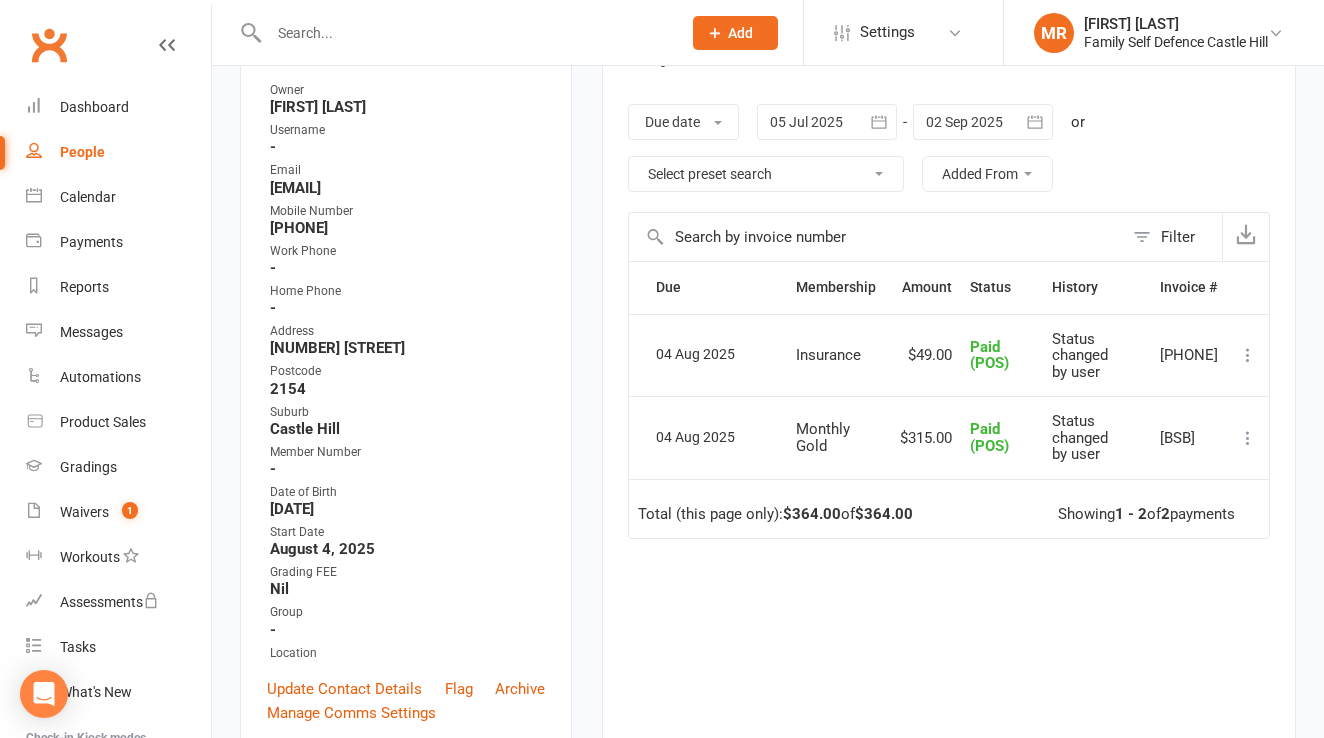 scroll, scrollTop: 287, scrollLeft: 0, axis: vertical 